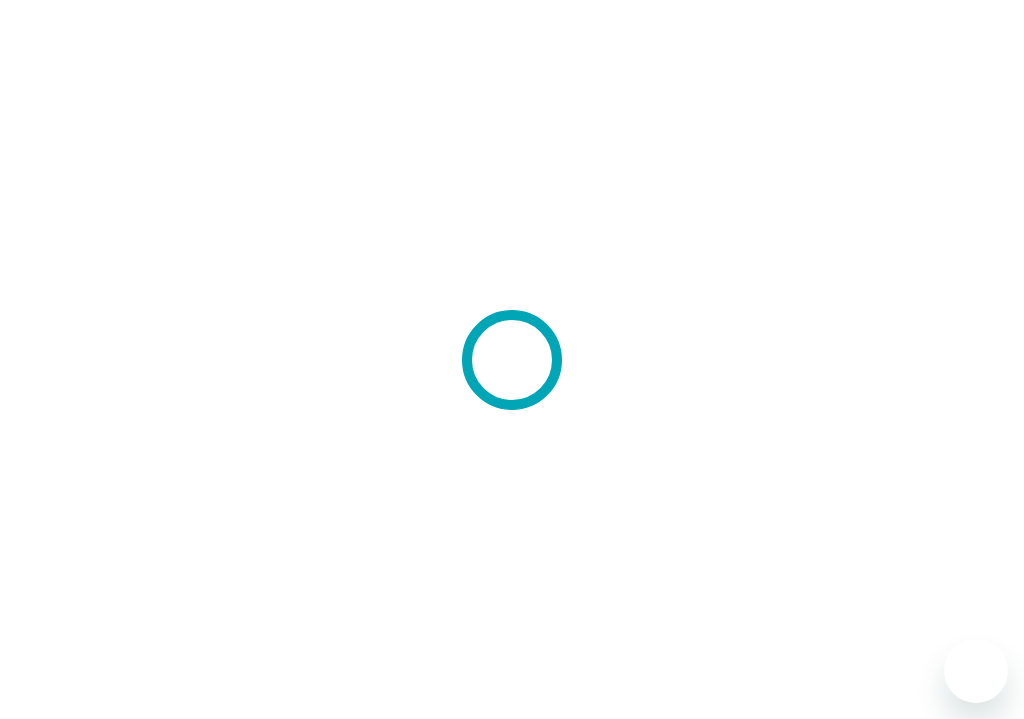 scroll, scrollTop: 0, scrollLeft: 0, axis: both 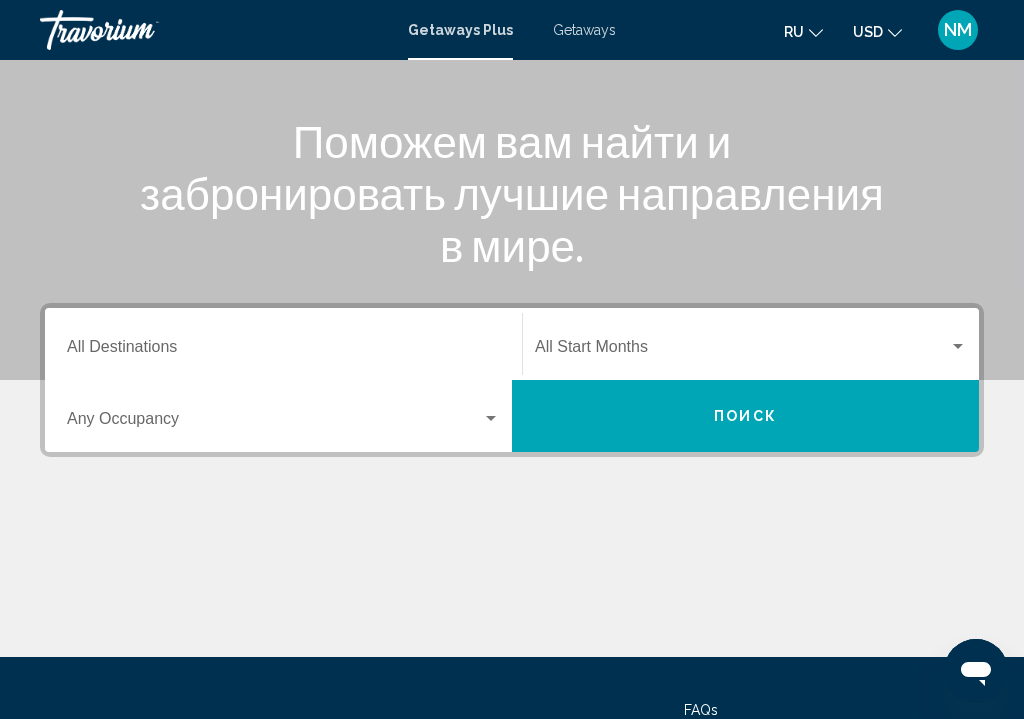 click on "Destination All Destinations" at bounding box center (283, 351) 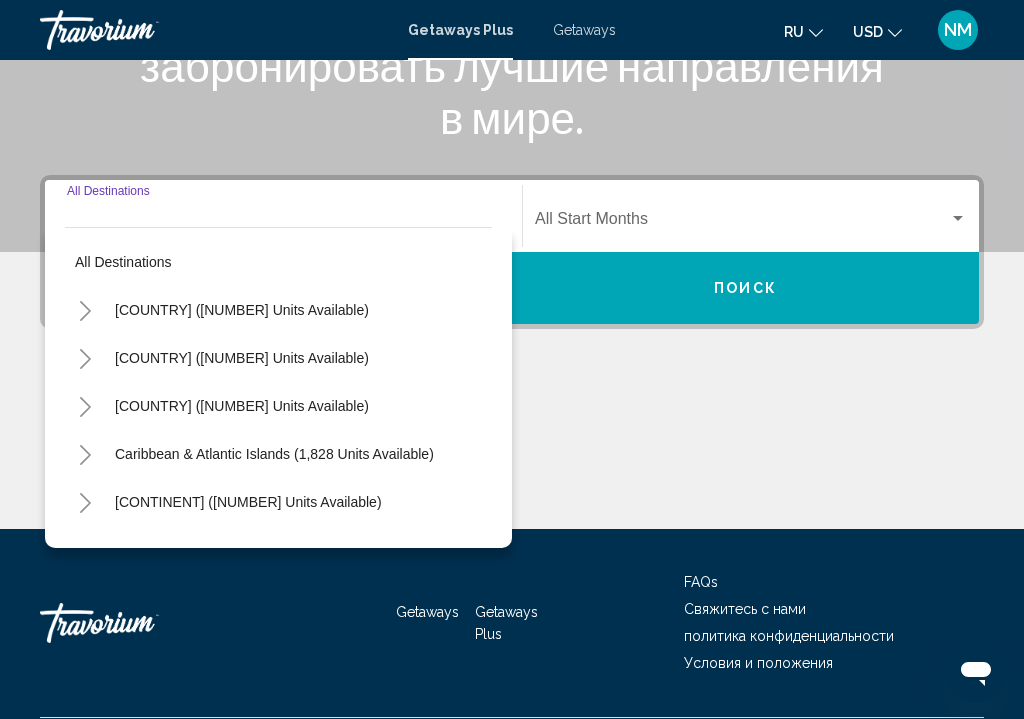 scroll, scrollTop: 402, scrollLeft: 0, axis: vertical 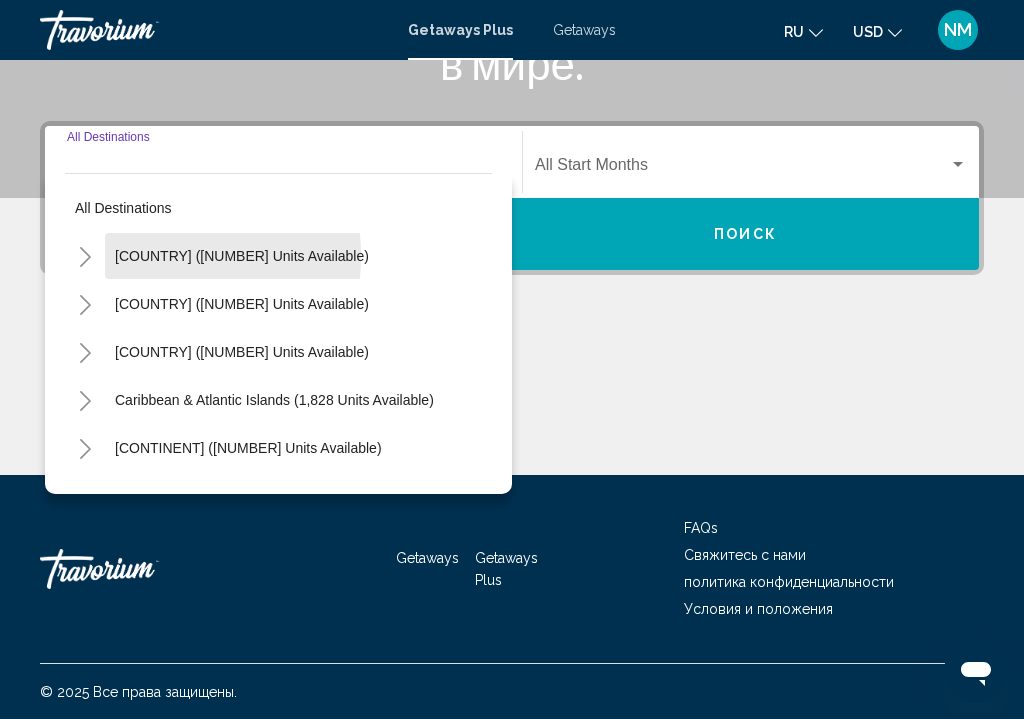 click on "[COUNTRY] ([NUMBER] units available)" at bounding box center [242, 304] 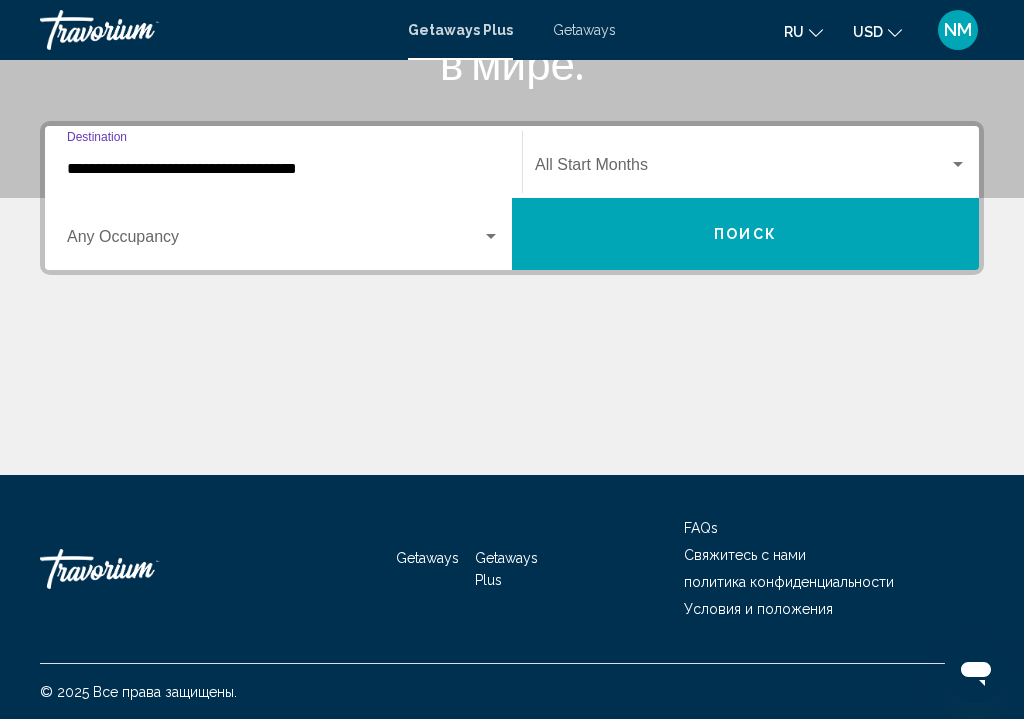 click at bounding box center (274, 241) 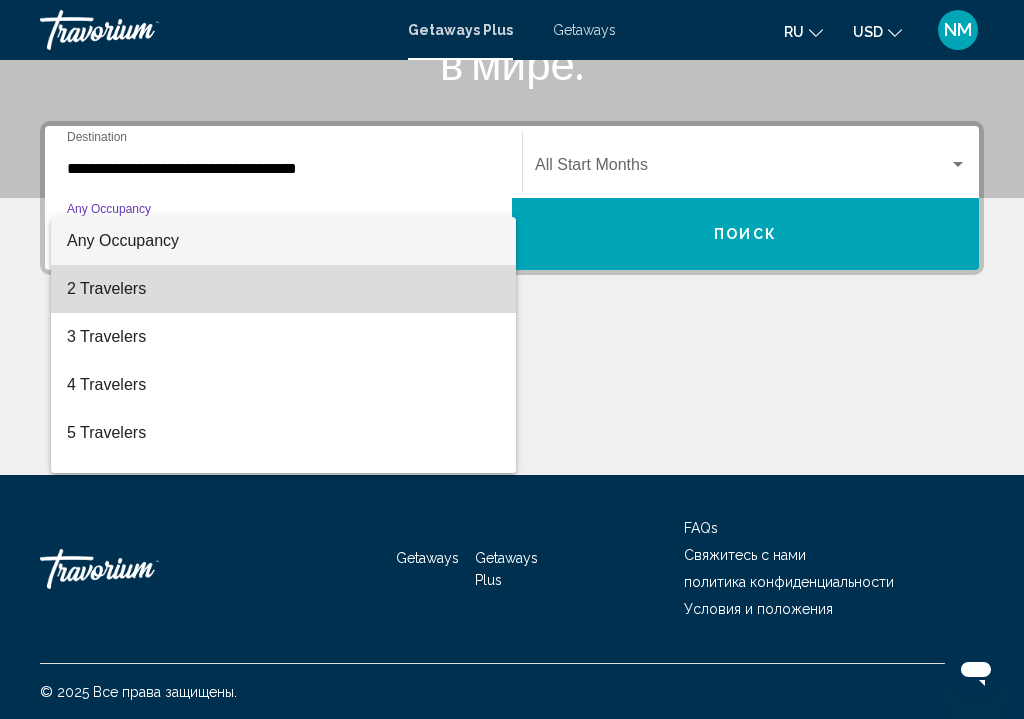 click on "2 Travelers" at bounding box center (283, 289) 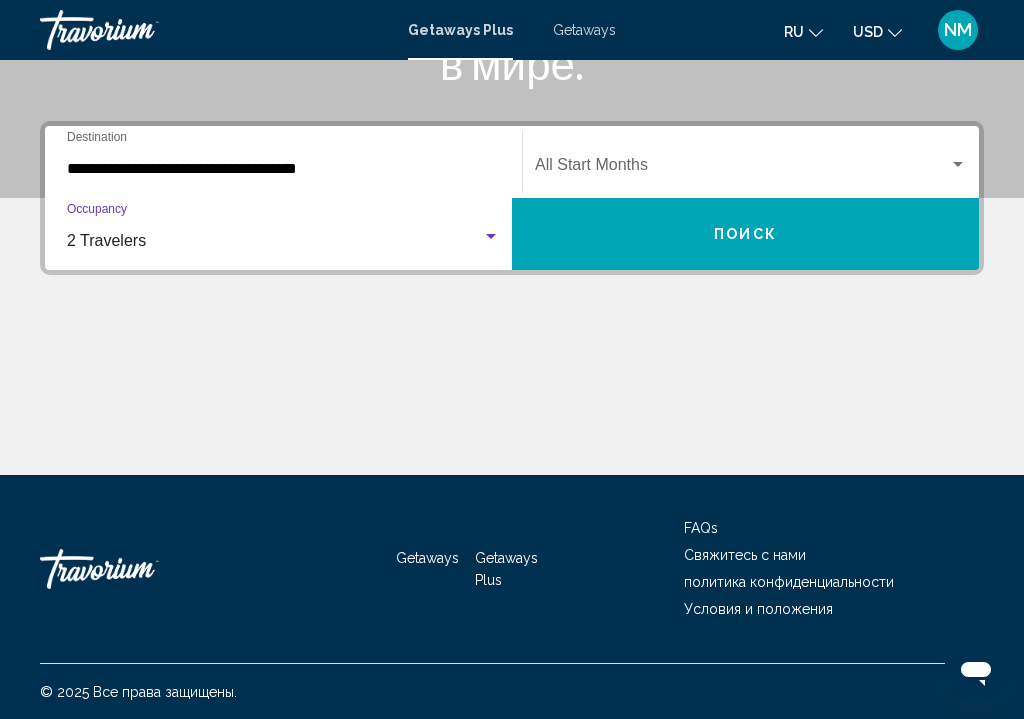click at bounding box center (958, 165) 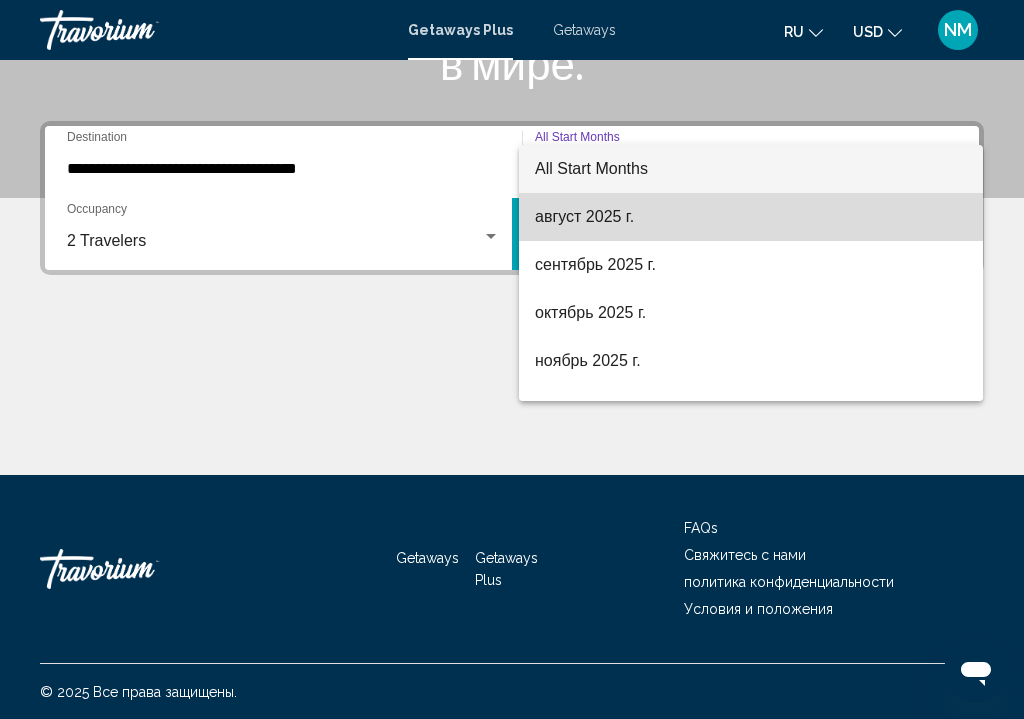 click on "август 2025 г." at bounding box center [751, 217] 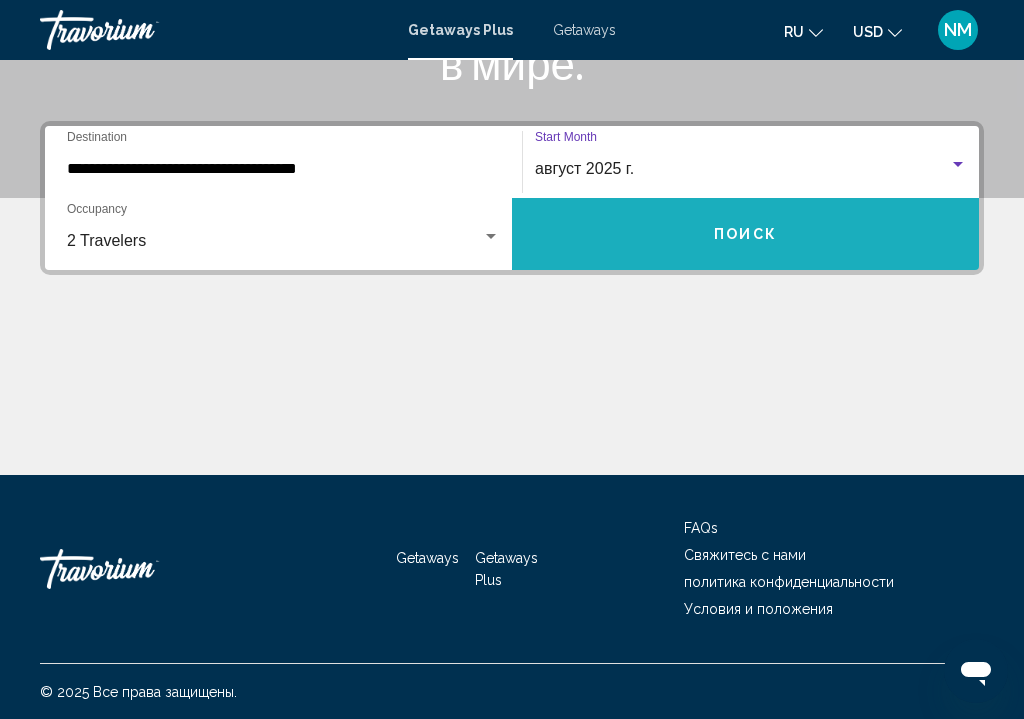 click on "Поиск" at bounding box center [745, 235] 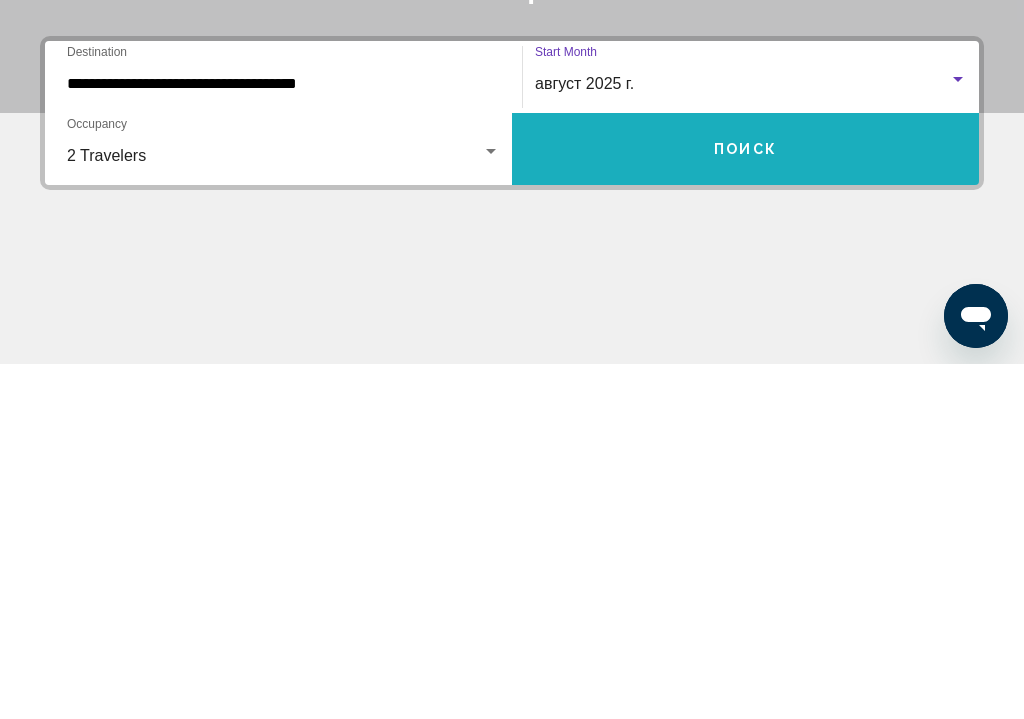 scroll, scrollTop: 0, scrollLeft: 0, axis: both 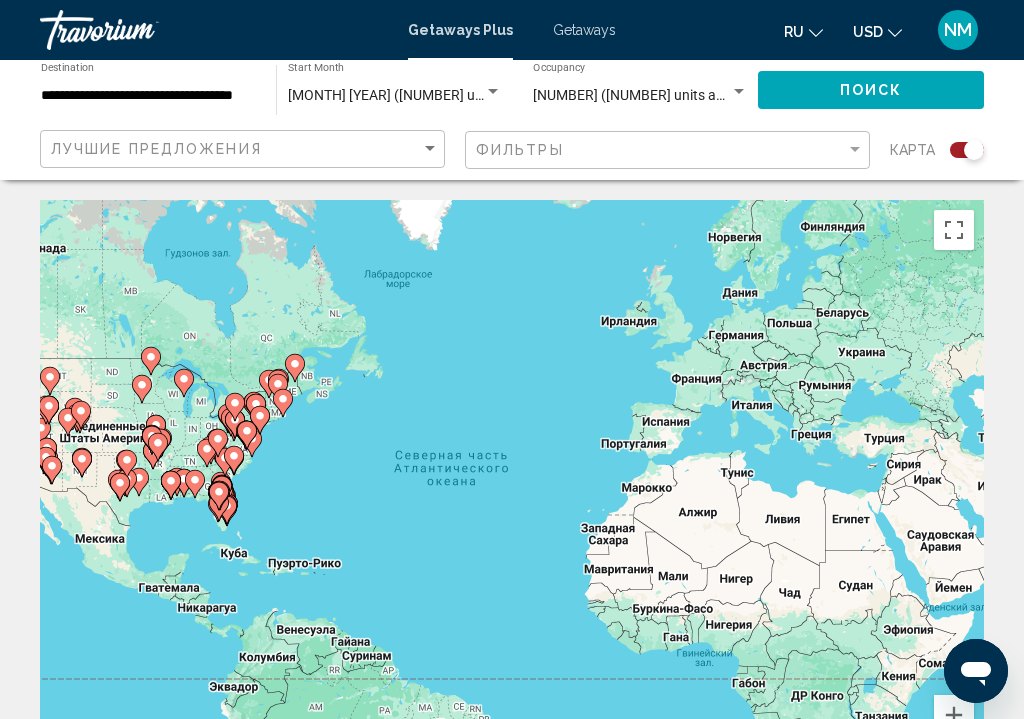 click 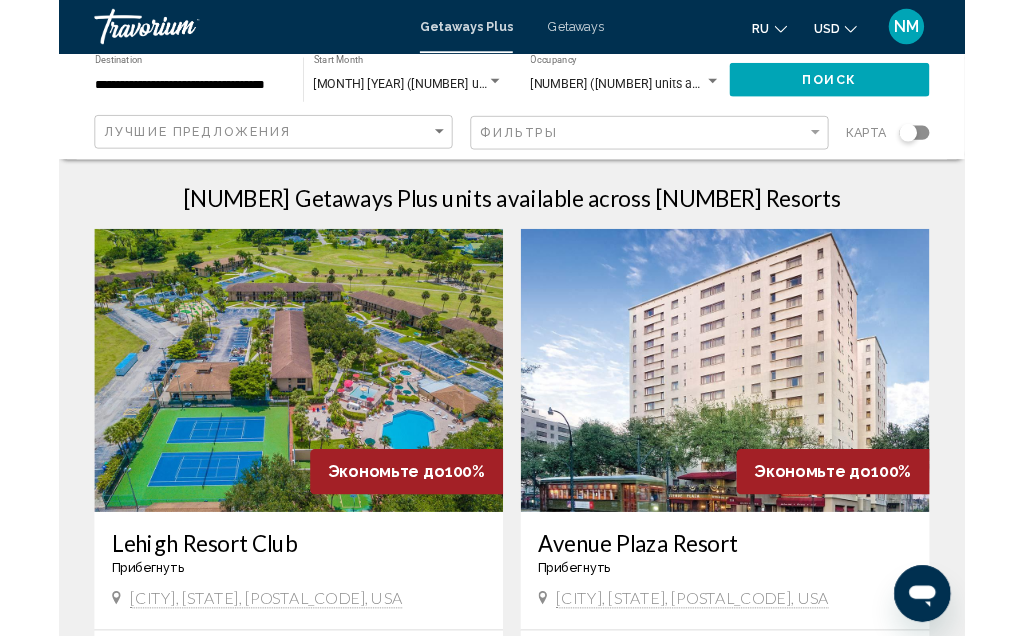 scroll, scrollTop: 0, scrollLeft: 0, axis: both 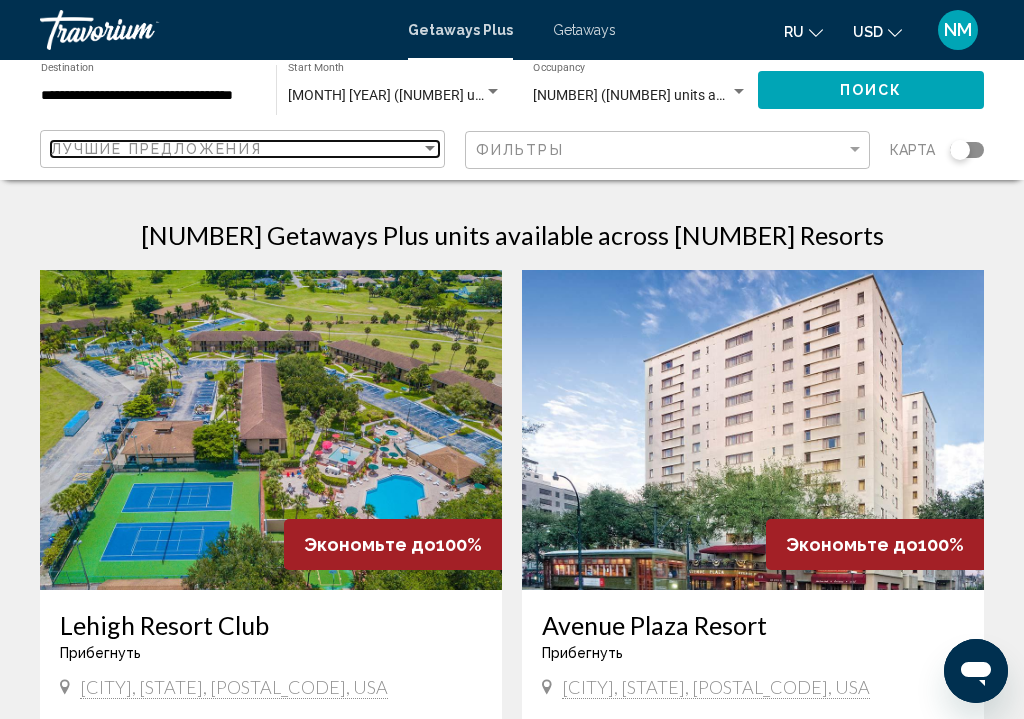 click at bounding box center [430, 149] 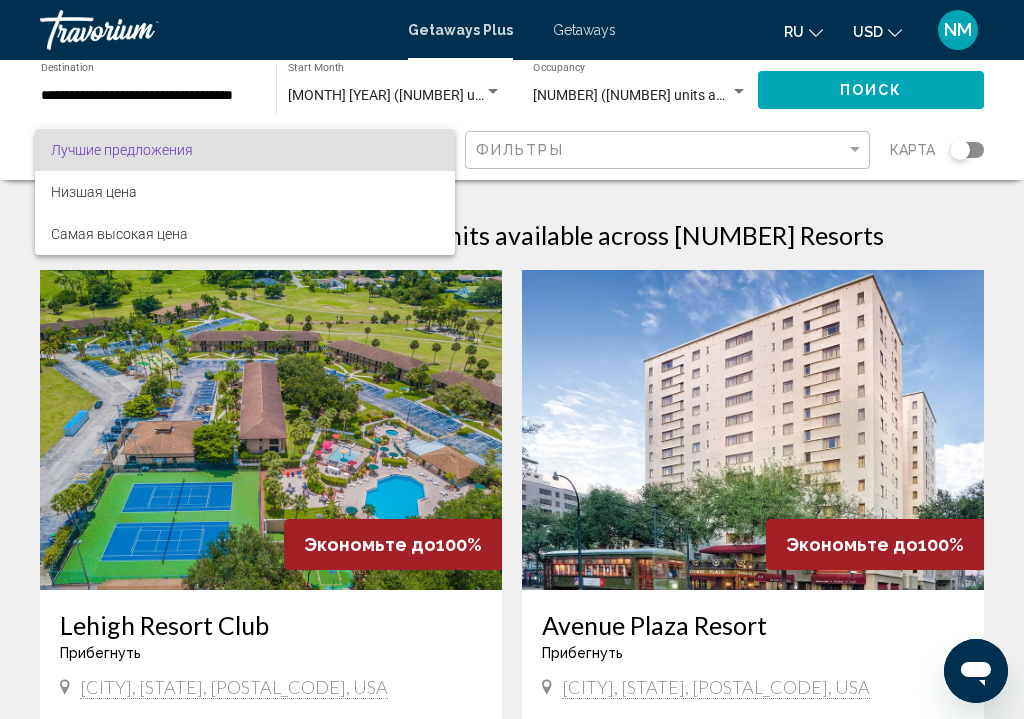 click at bounding box center (512, 359) 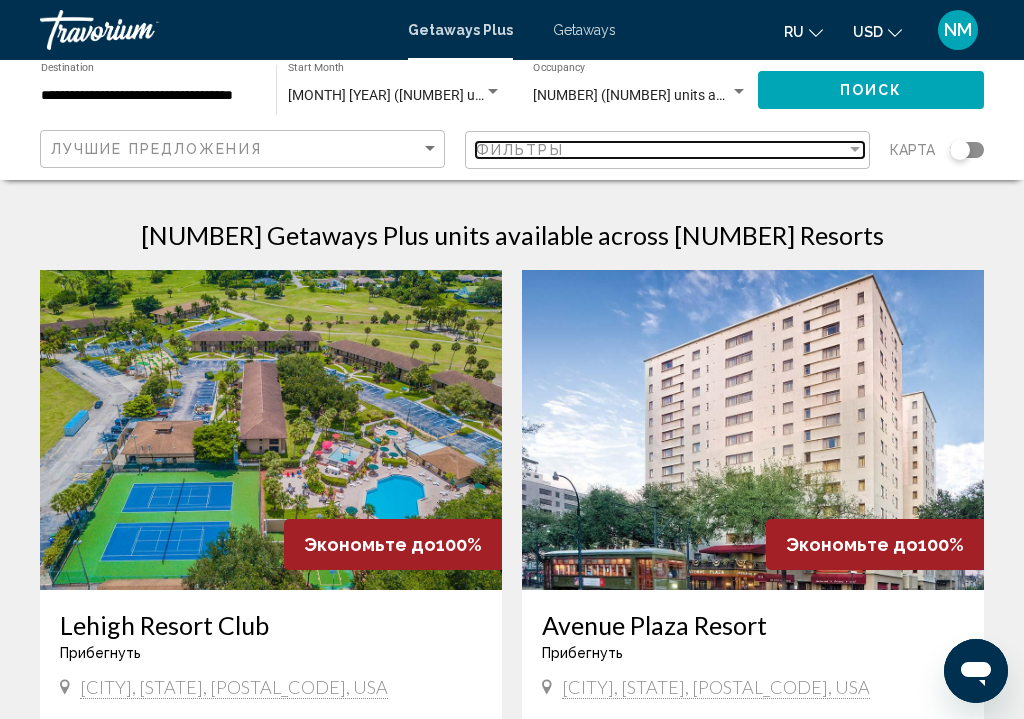 click at bounding box center [855, 149] 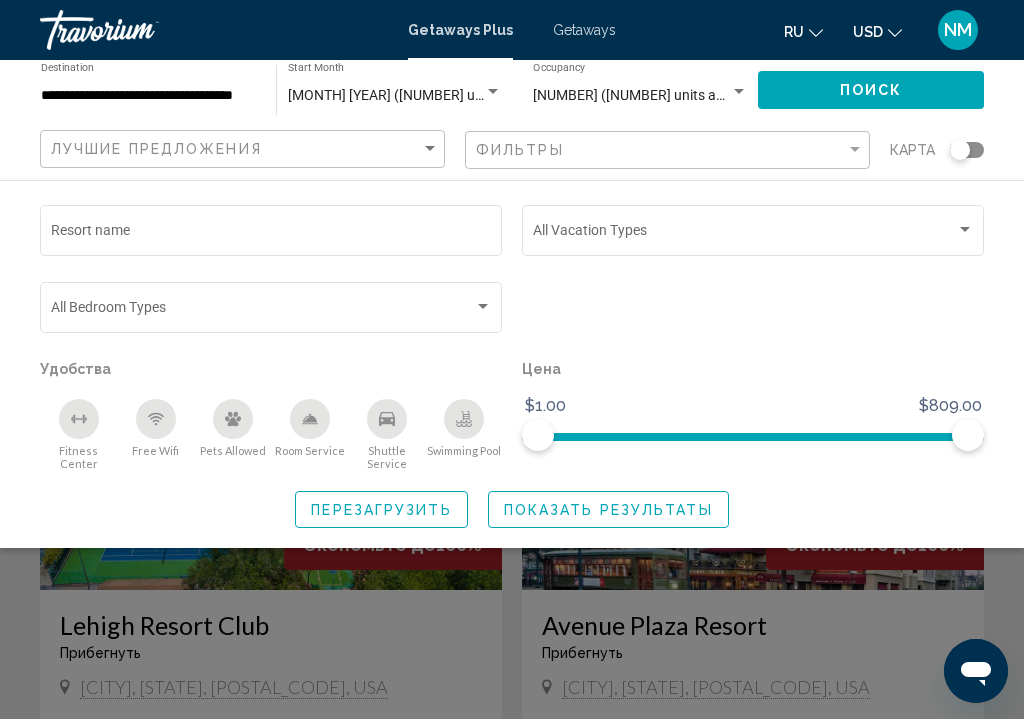 click on "Resort name" 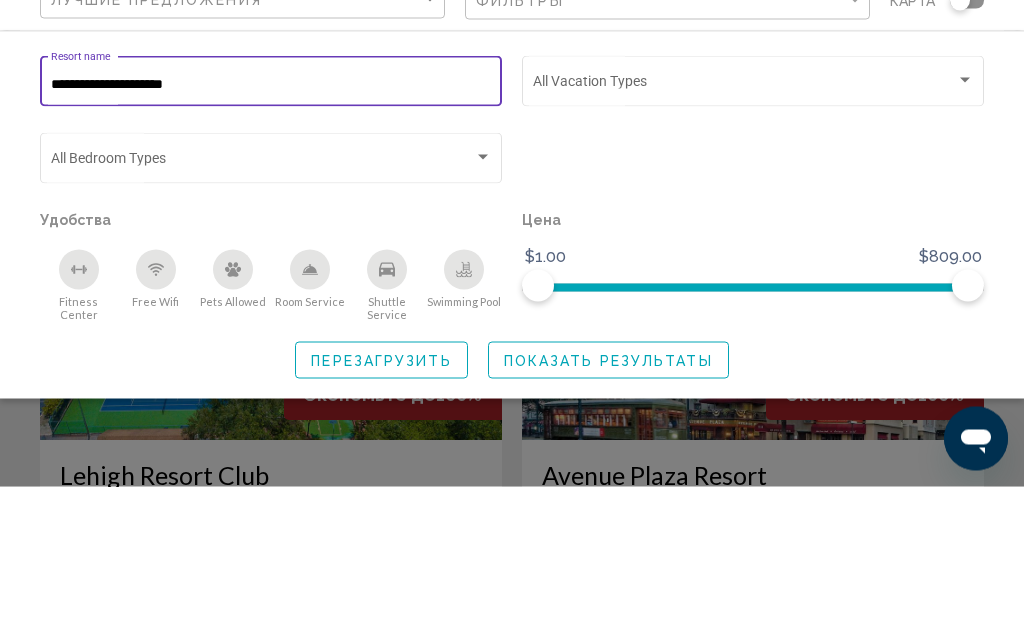 type on "**********" 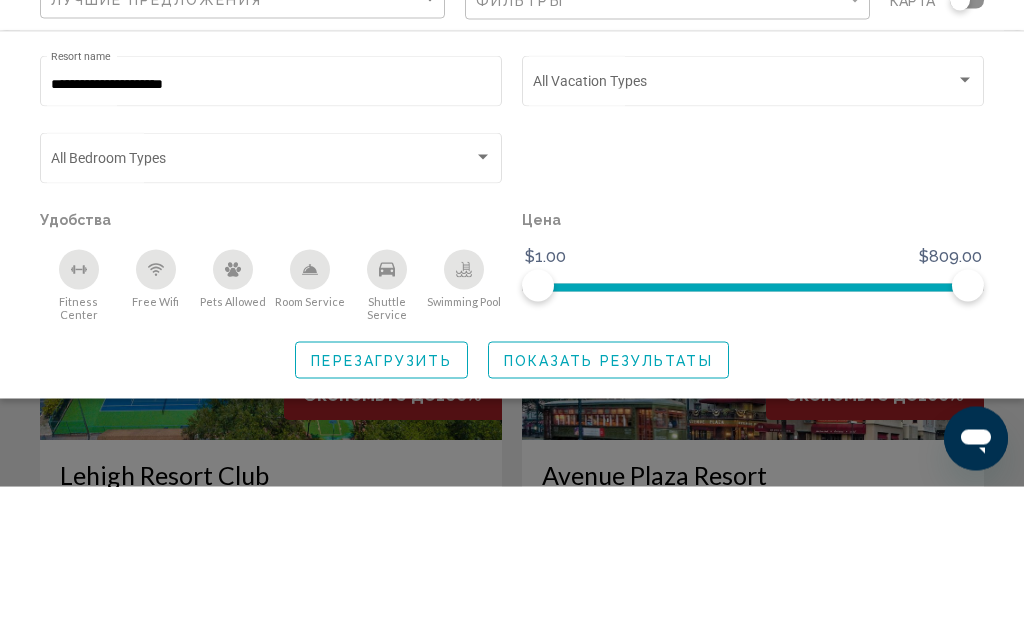 scroll, scrollTop: 150, scrollLeft: 0, axis: vertical 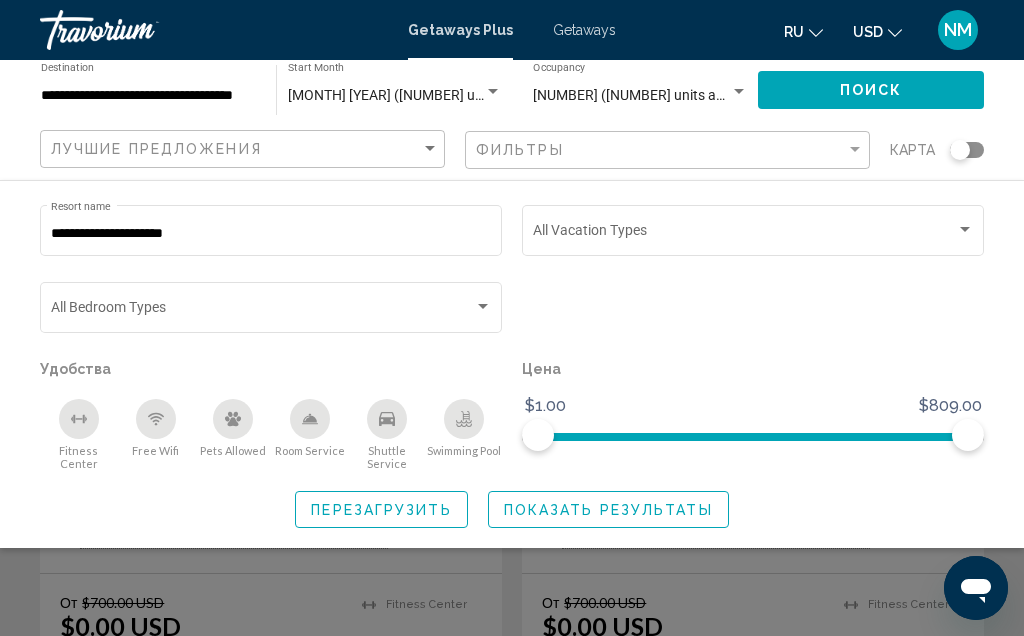 click on "Поиск" 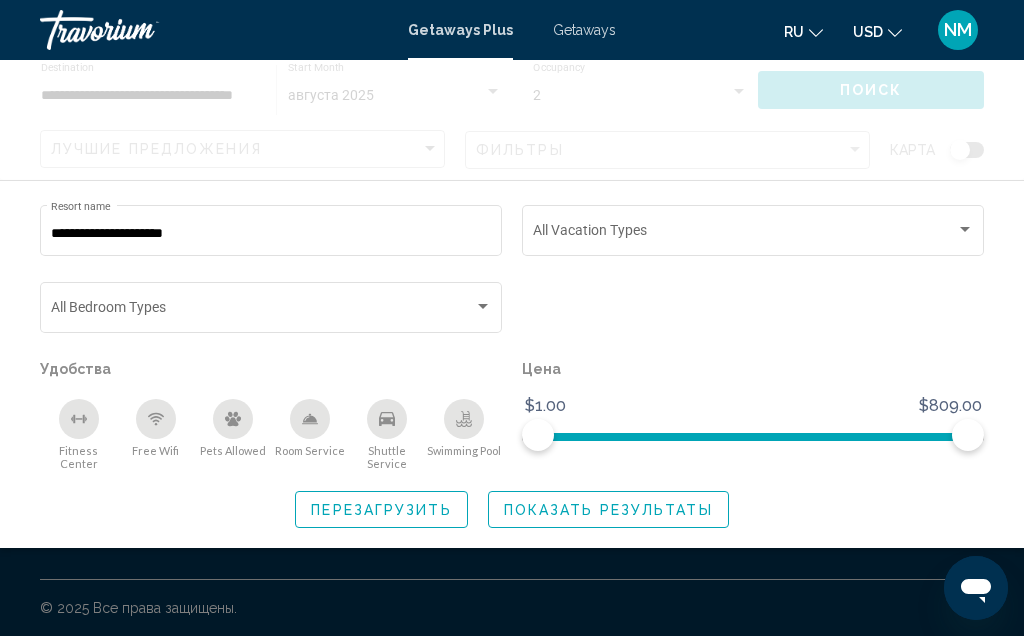 scroll, scrollTop: 84, scrollLeft: 0, axis: vertical 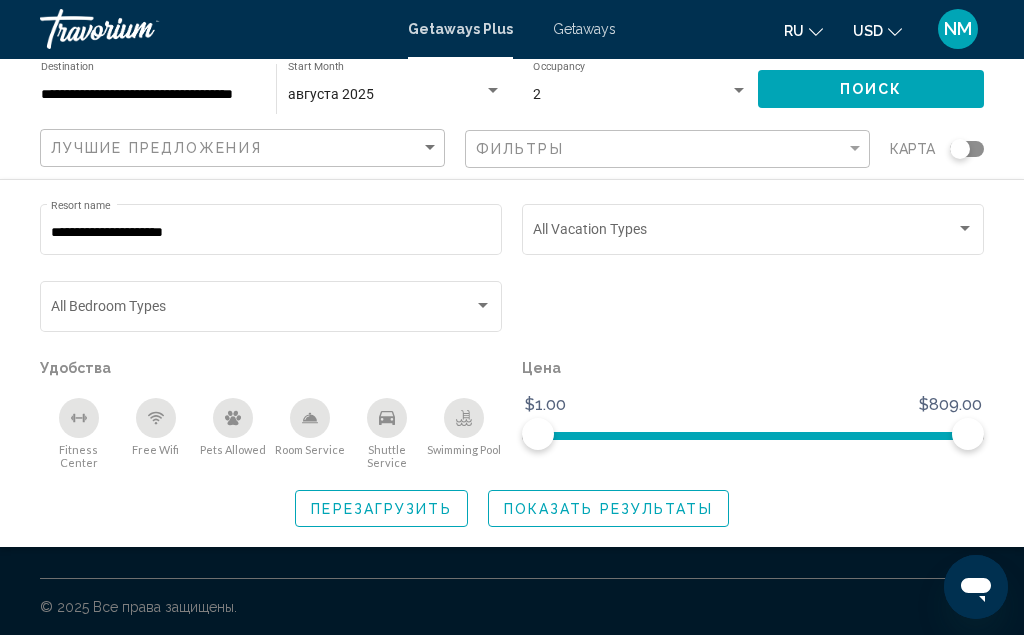 click on "Показать результаты" 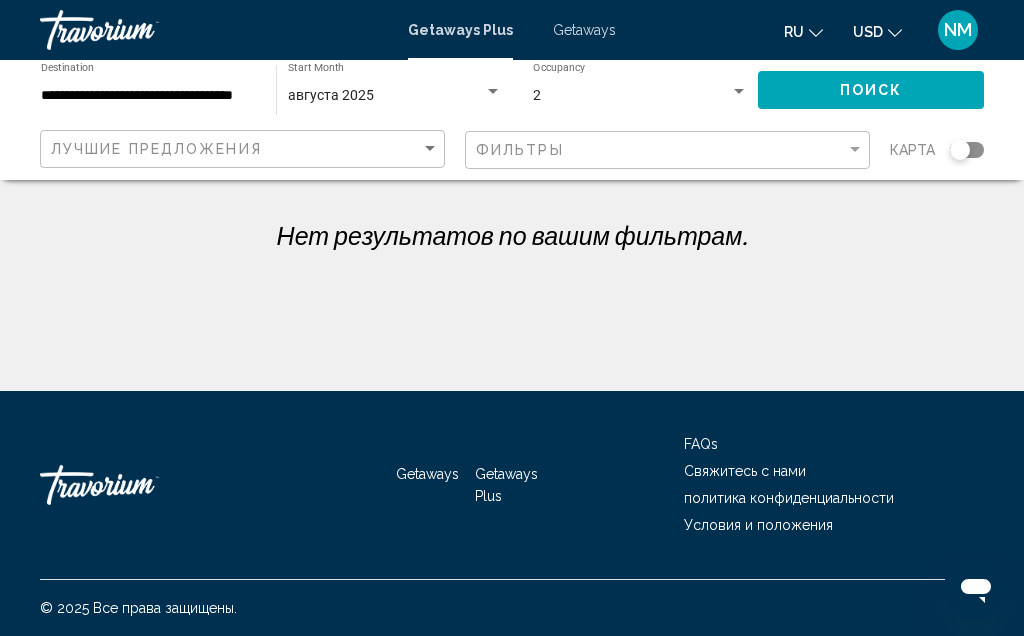 scroll, scrollTop: 0, scrollLeft: 0, axis: both 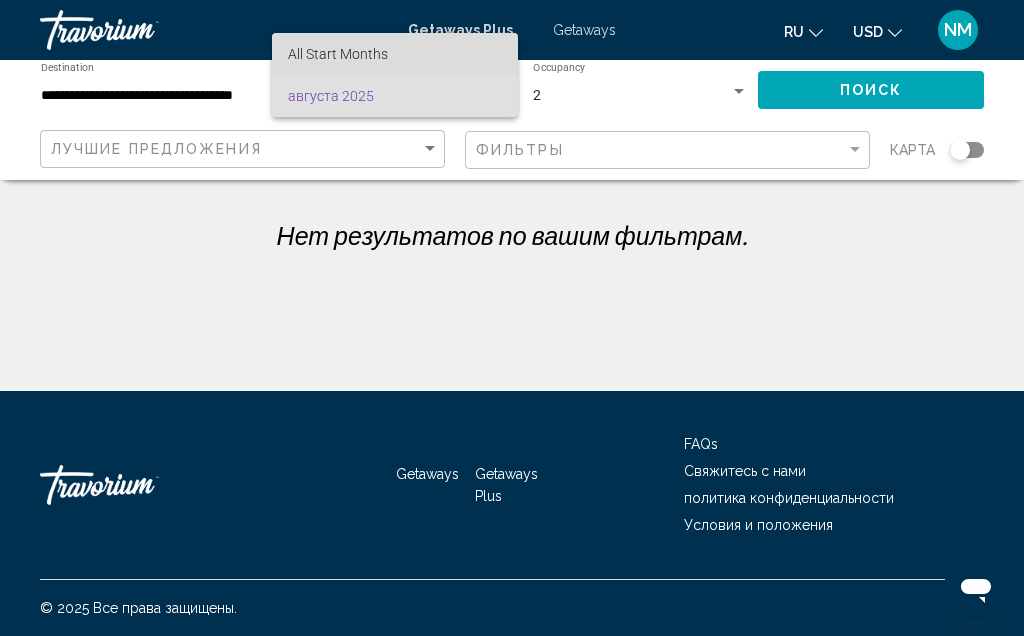 click on "All Start Months" at bounding box center [395, 54] 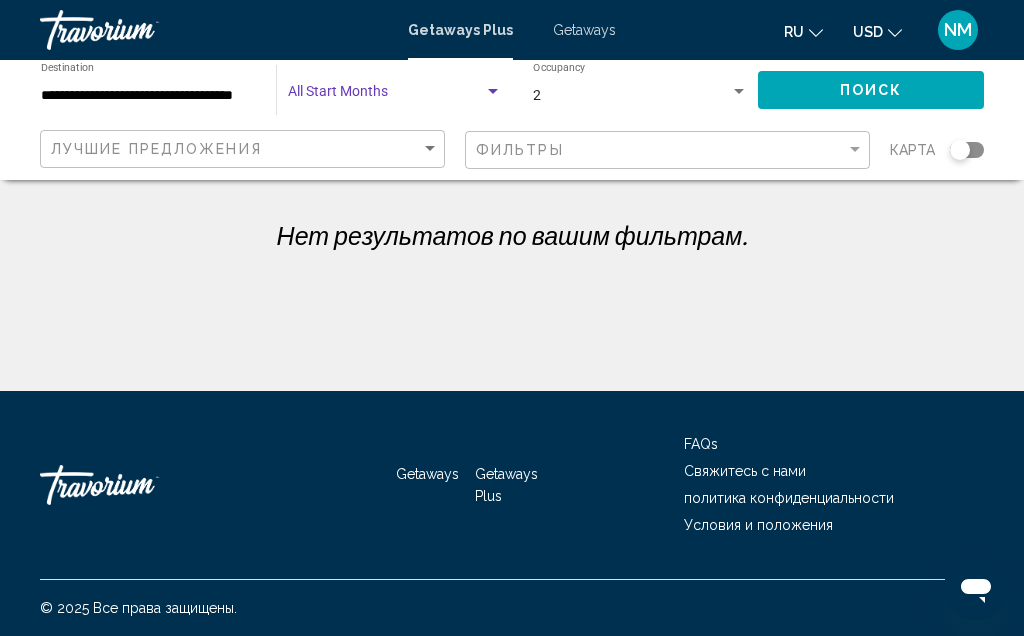 click on "Поиск" 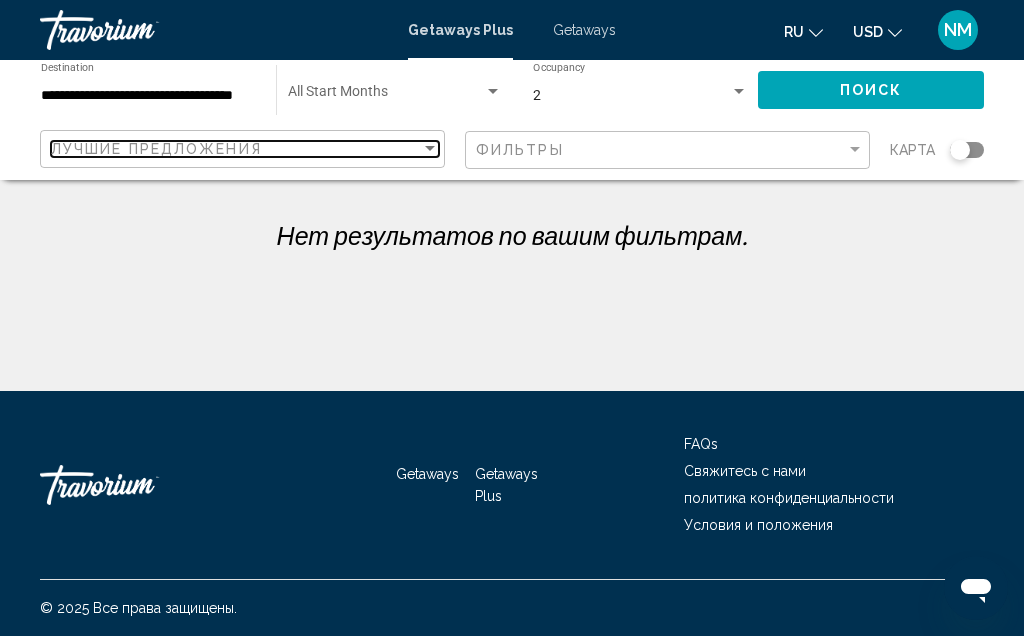 click at bounding box center (430, 148) 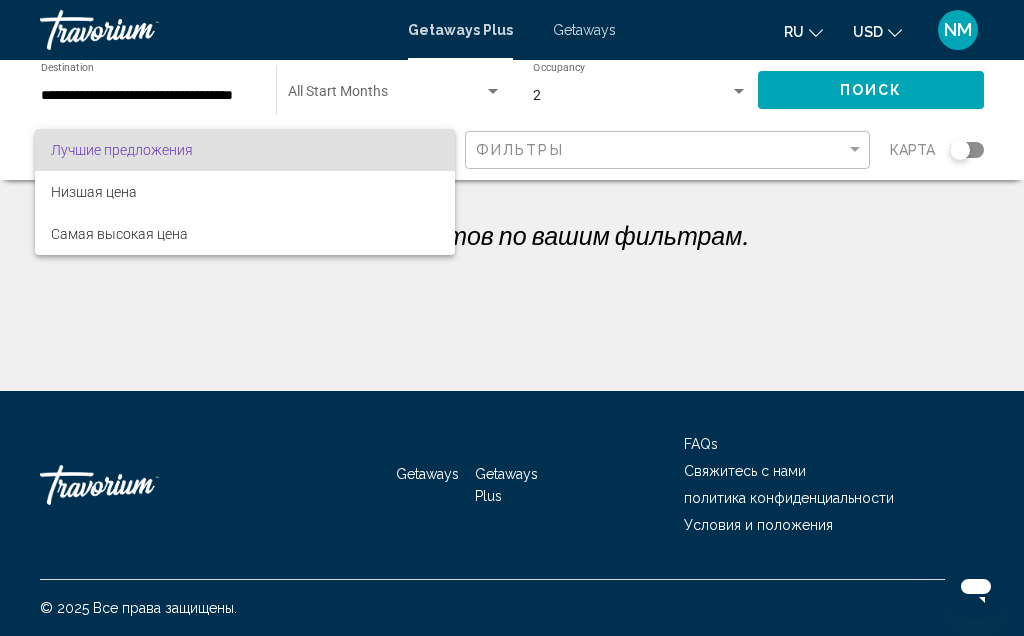 click at bounding box center [512, 318] 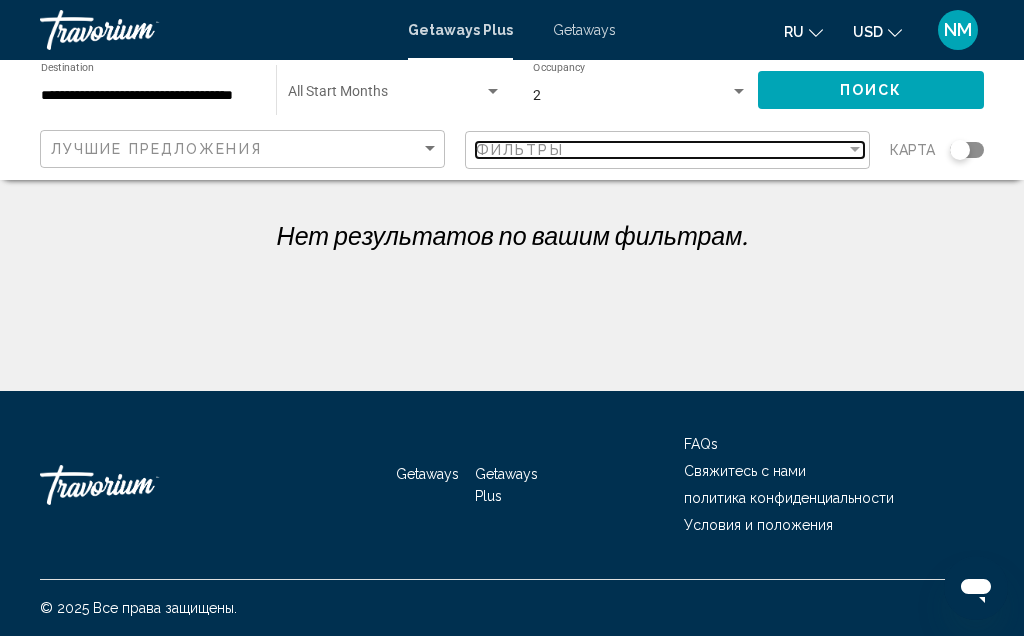 click at bounding box center (855, 149) 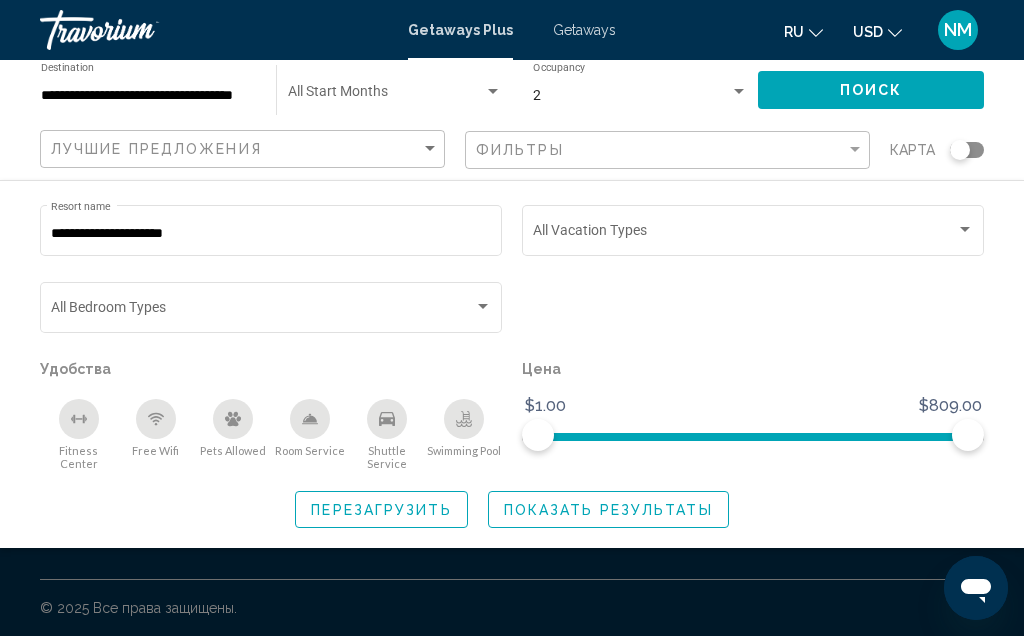 click on "**********" at bounding box center (271, 234) 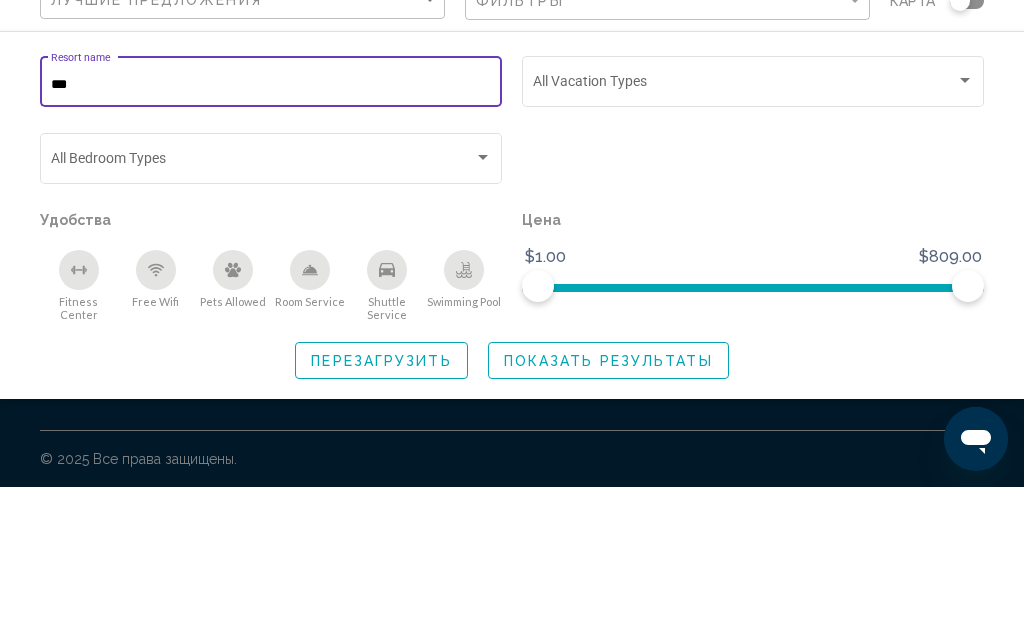 type on "**" 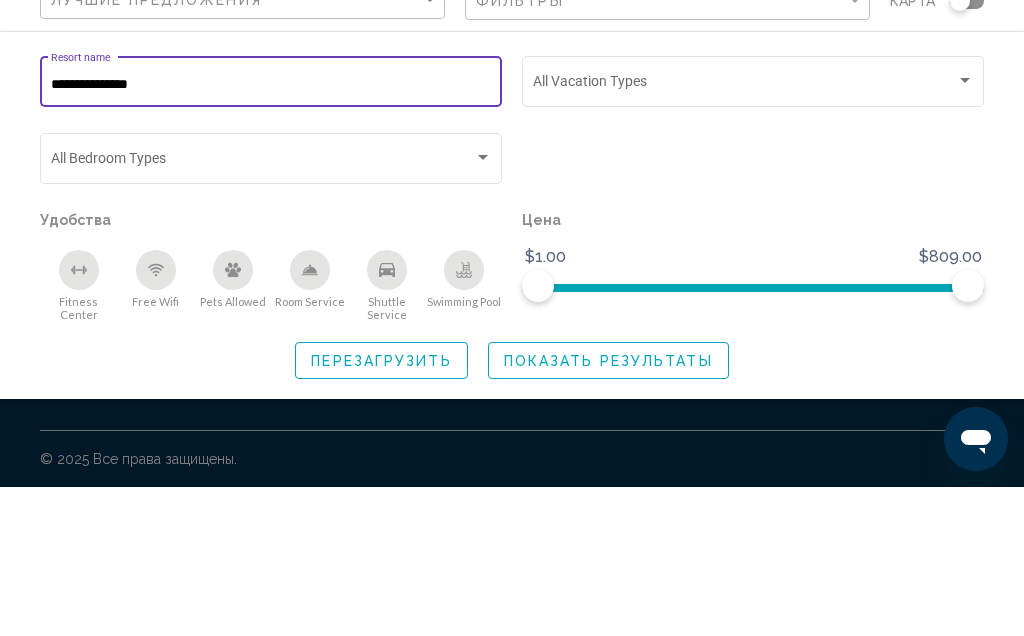 type on "**********" 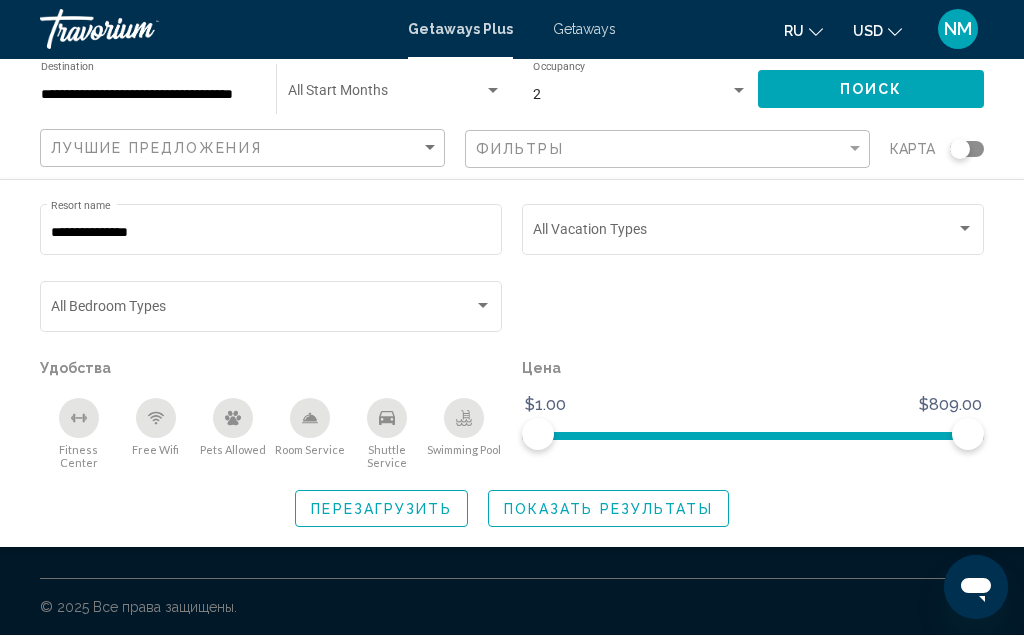 click at bounding box center (965, 229) 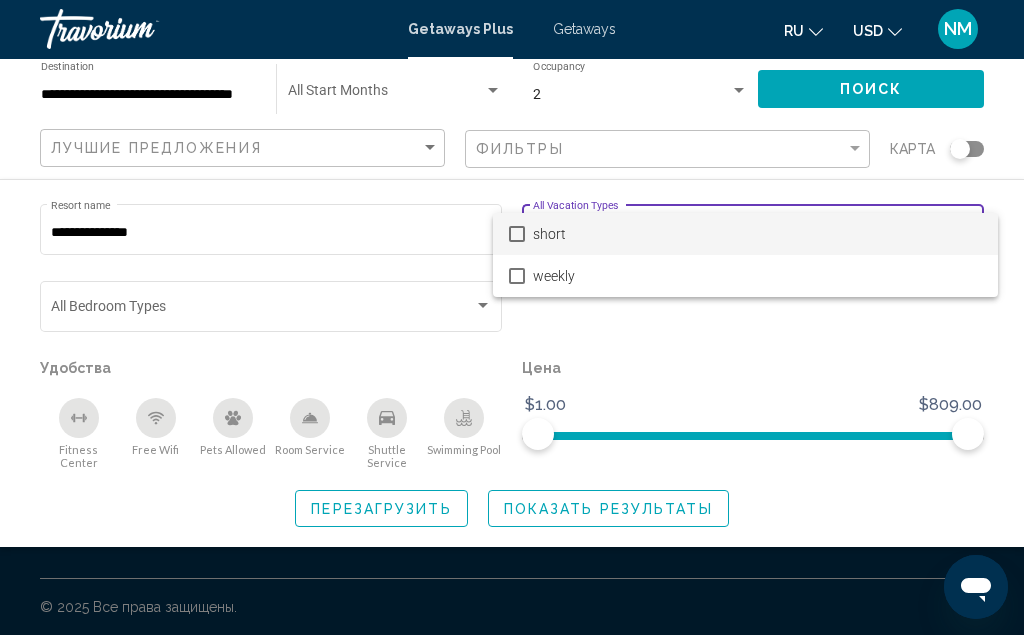 click at bounding box center [512, 318] 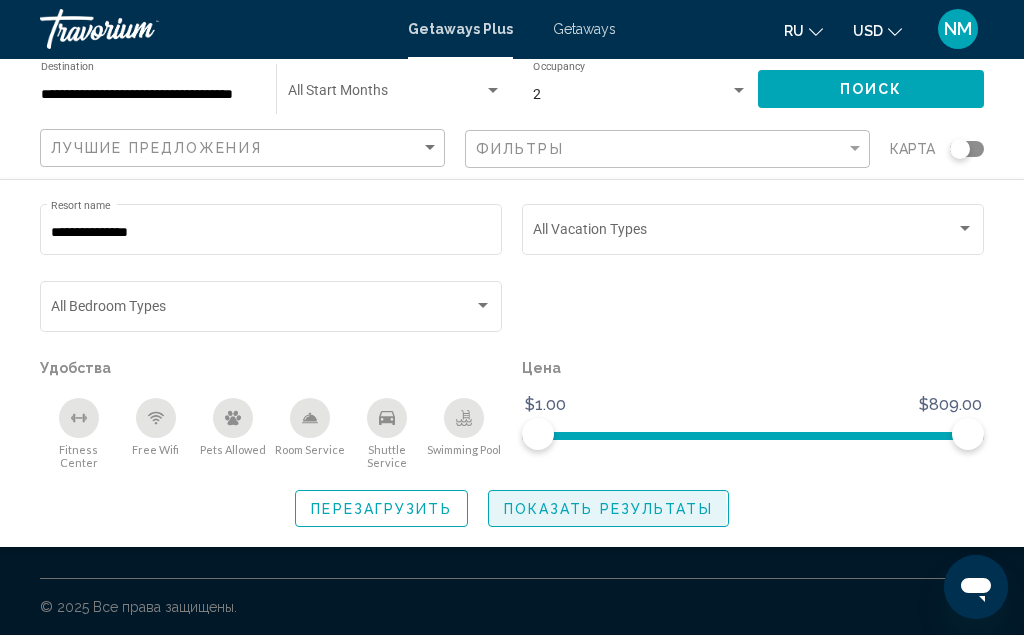 click on "Показать результаты" 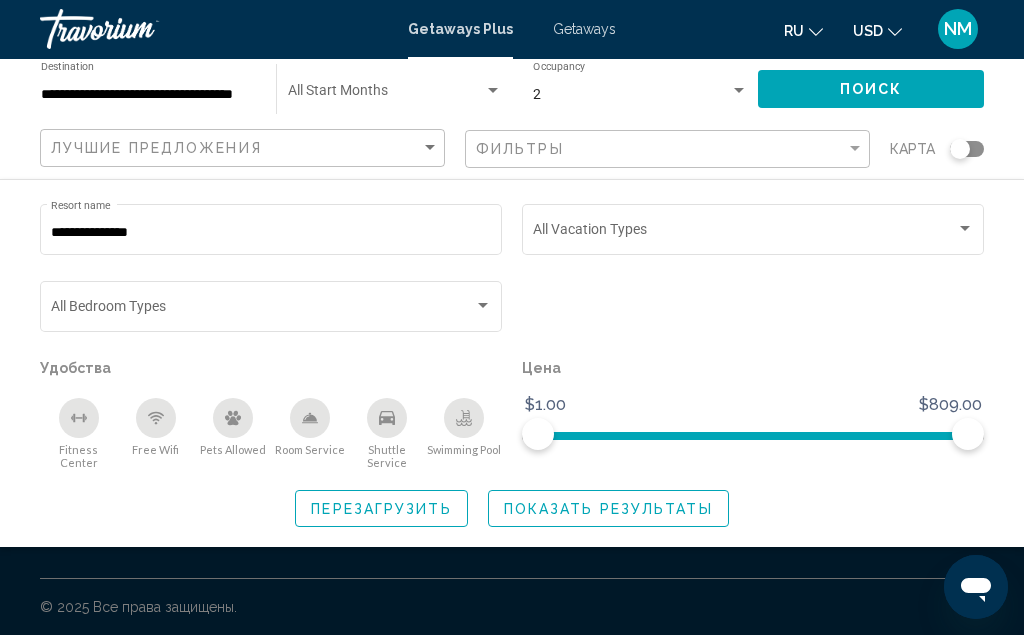 click on "Показать результаты" 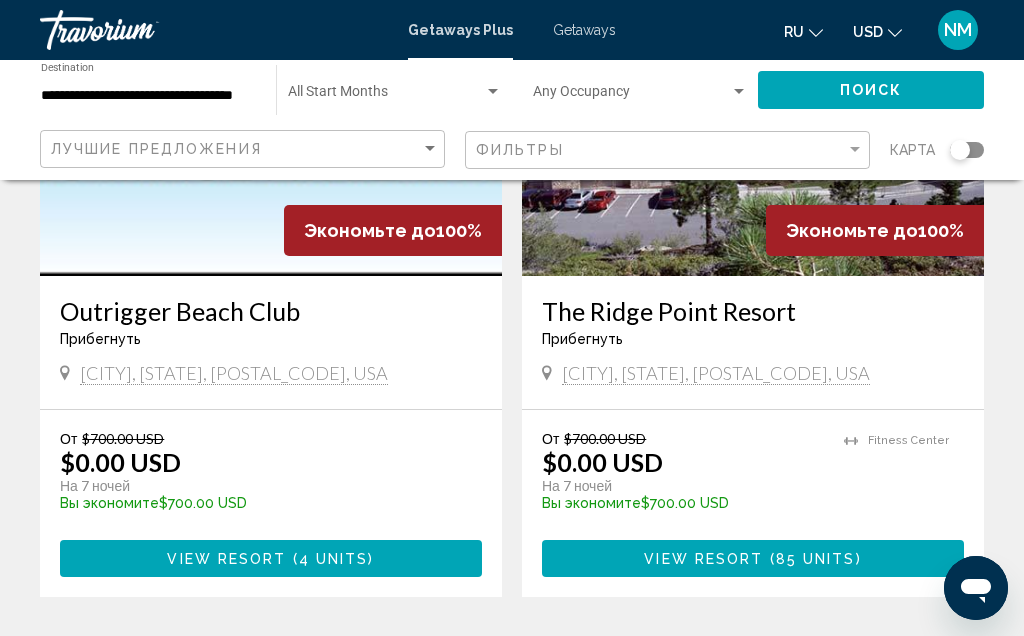 scroll, scrollTop: 3750, scrollLeft: 0, axis: vertical 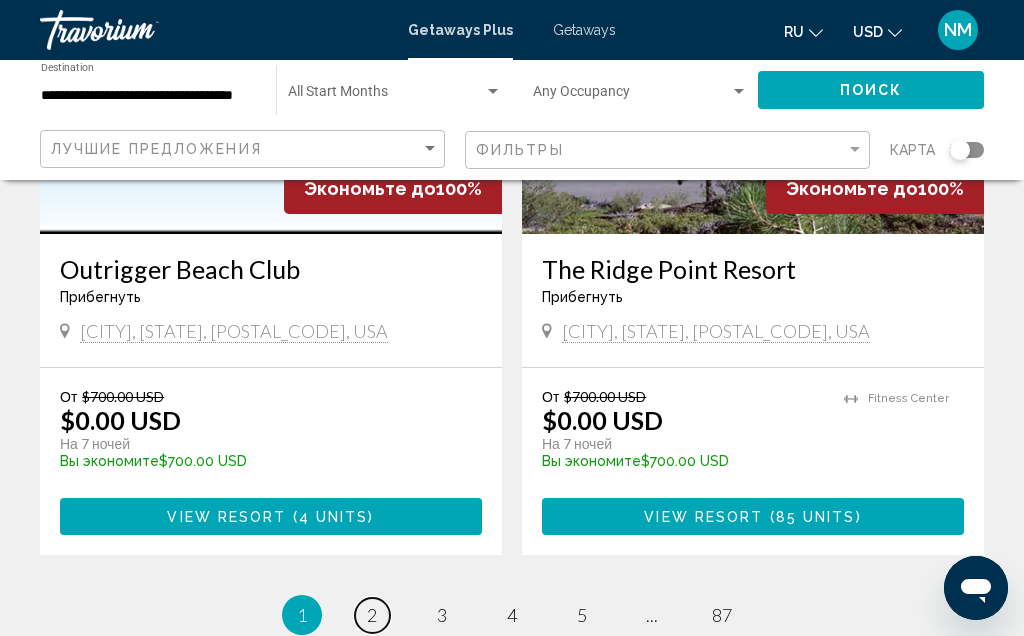 click on "2" at bounding box center (372, 615) 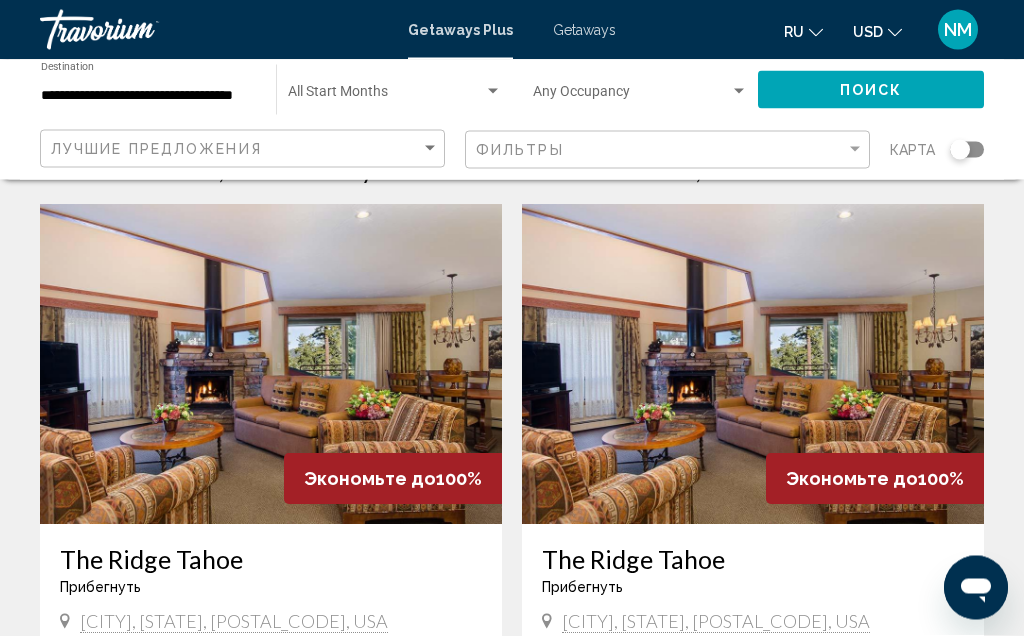 scroll, scrollTop: 0, scrollLeft: 0, axis: both 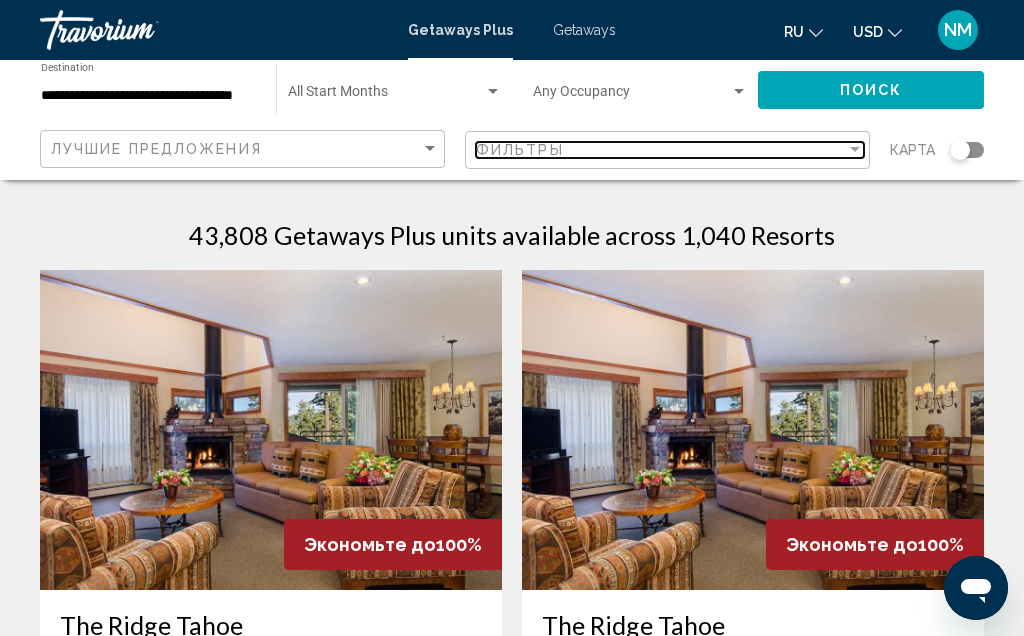click at bounding box center [855, 149] 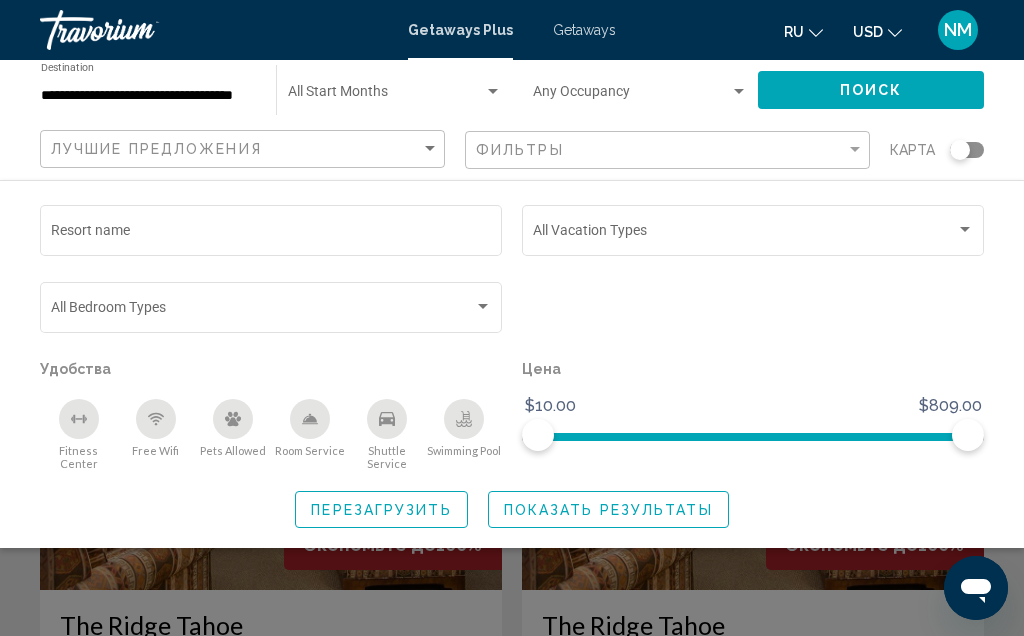 click 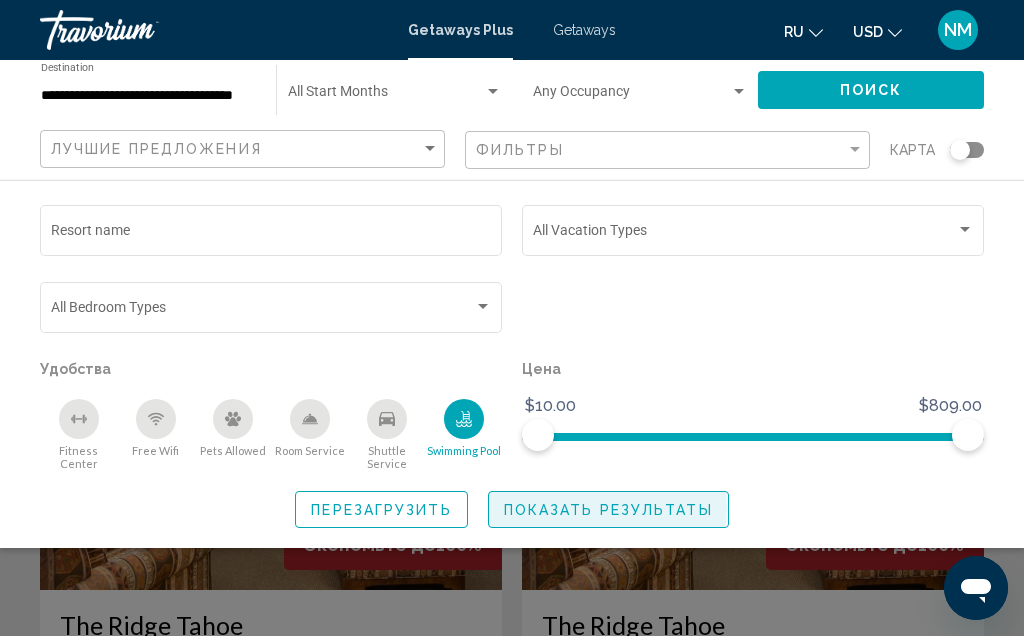 click on "Показать результаты" 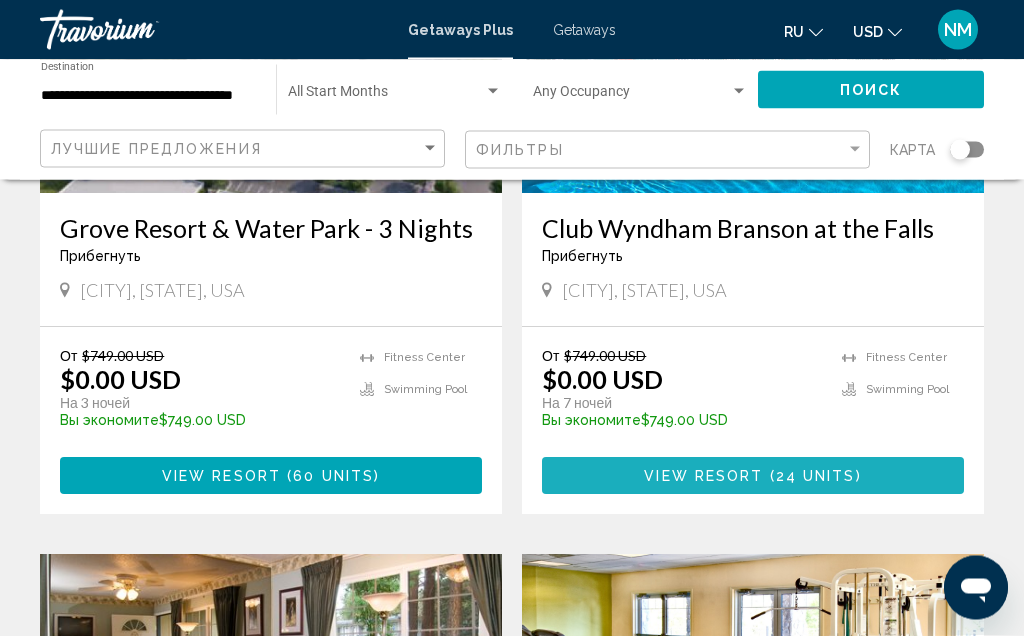 scroll, scrollTop: 397, scrollLeft: 0, axis: vertical 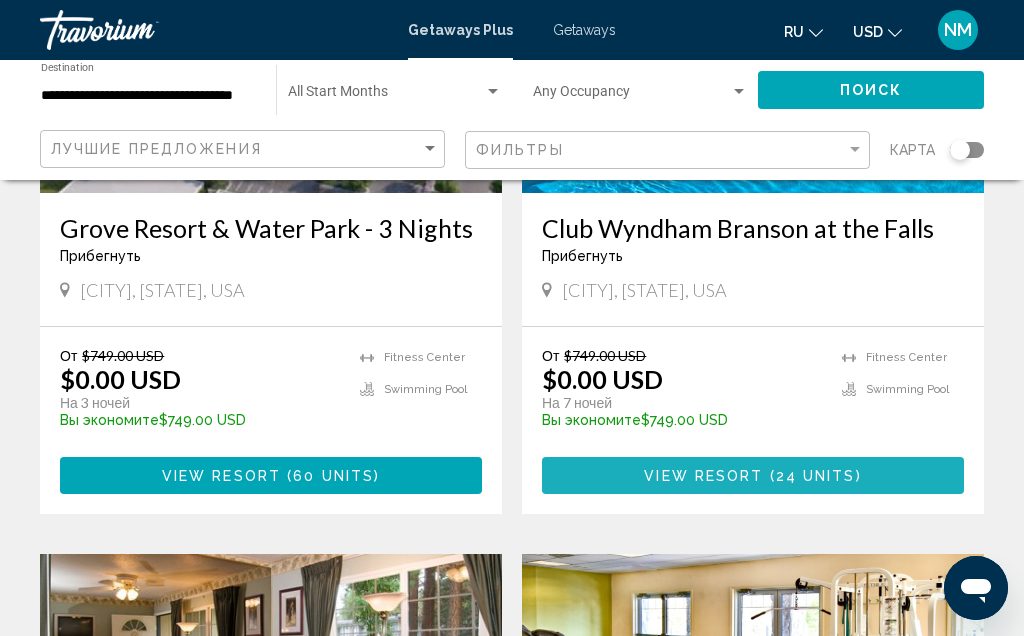 click on "View Resort" at bounding box center (703, 476) 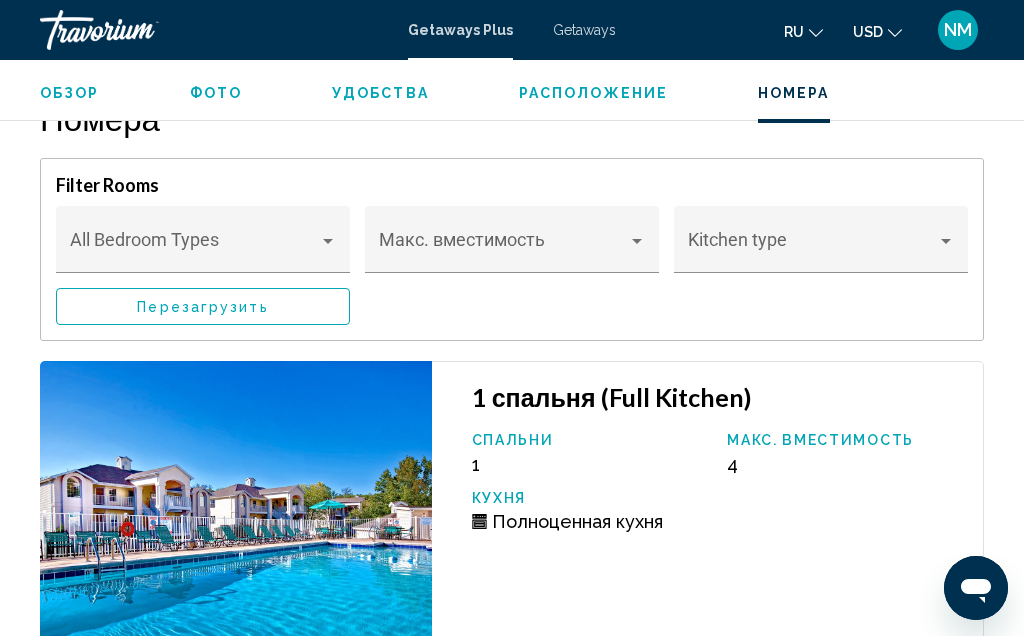 scroll, scrollTop: 4436, scrollLeft: 0, axis: vertical 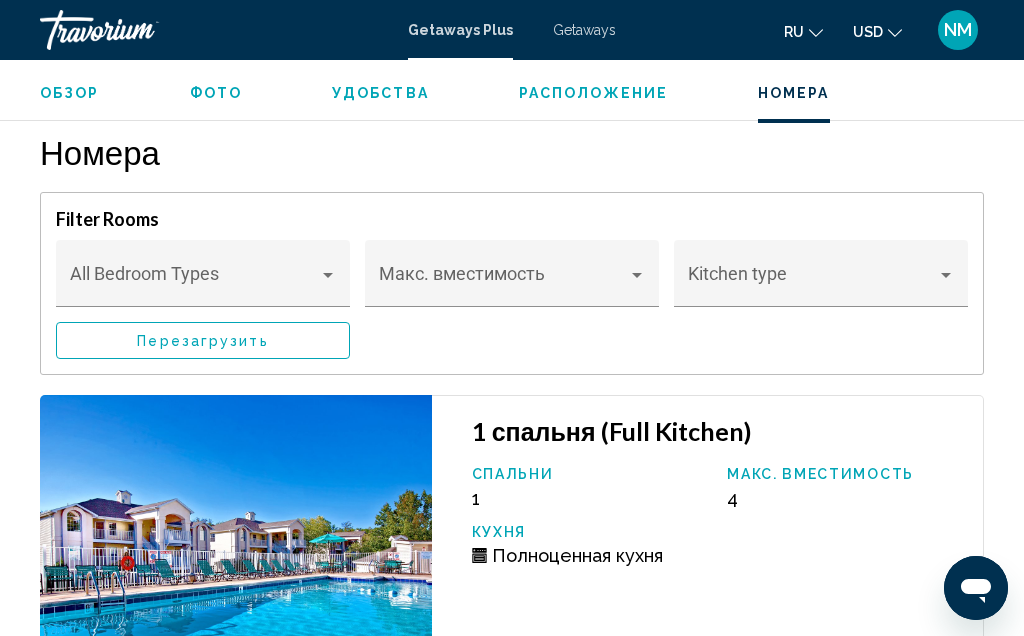click at bounding box center [637, 275] 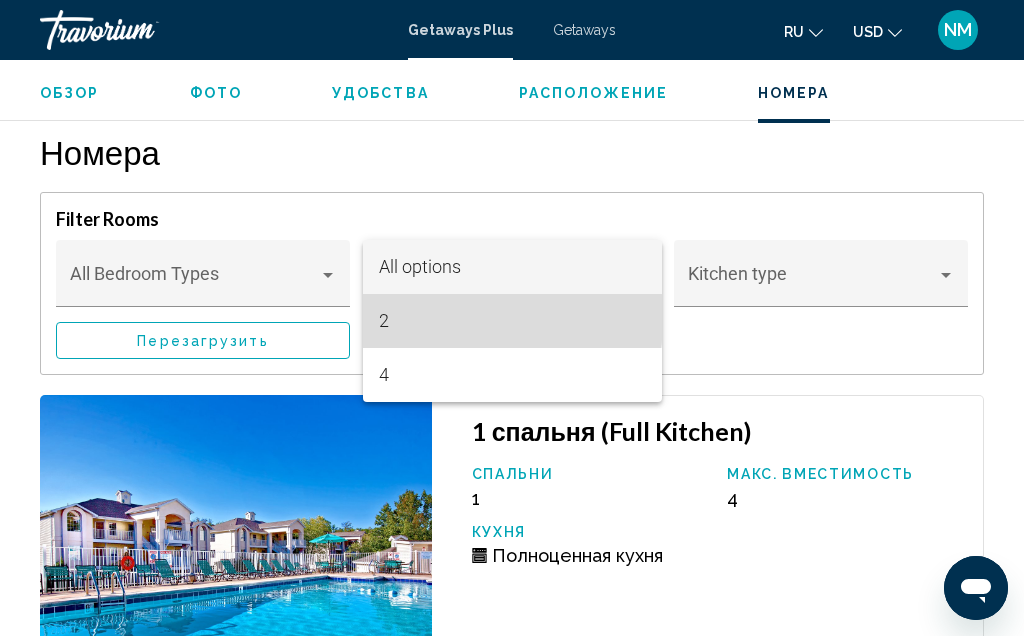 click on "2" at bounding box center [512, 321] 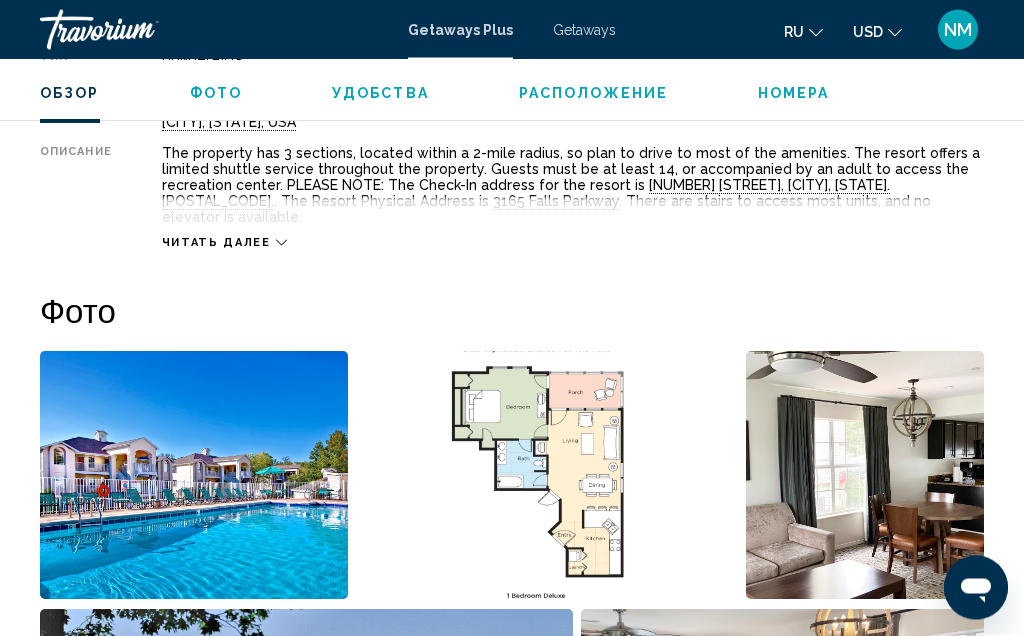 scroll, scrollTop: 1120, scrollLeft: 0, axis: vertical 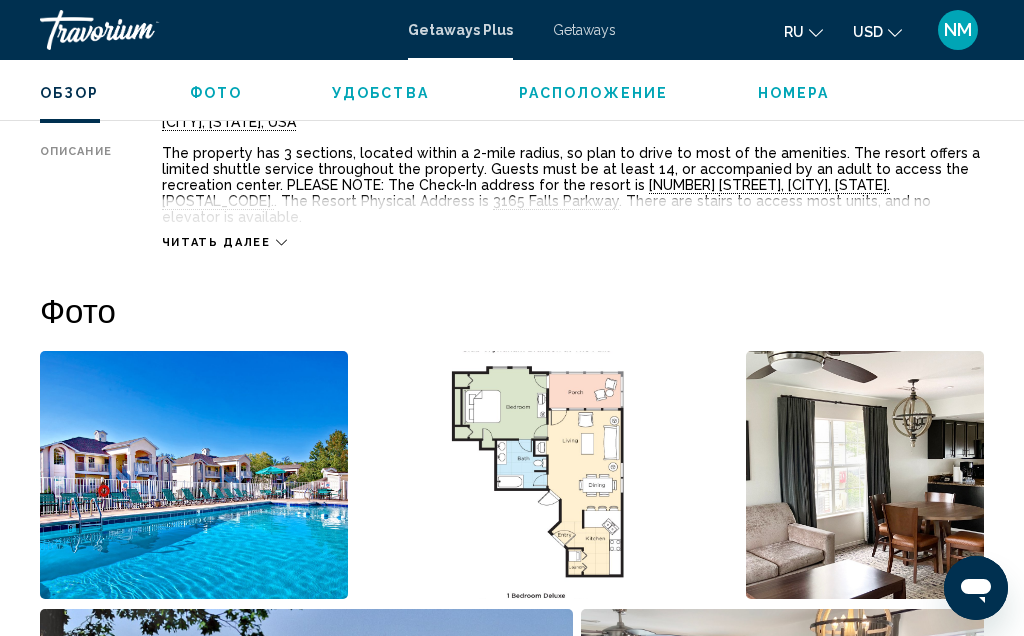 click on "Getaways" at bounding box center (584, 30) 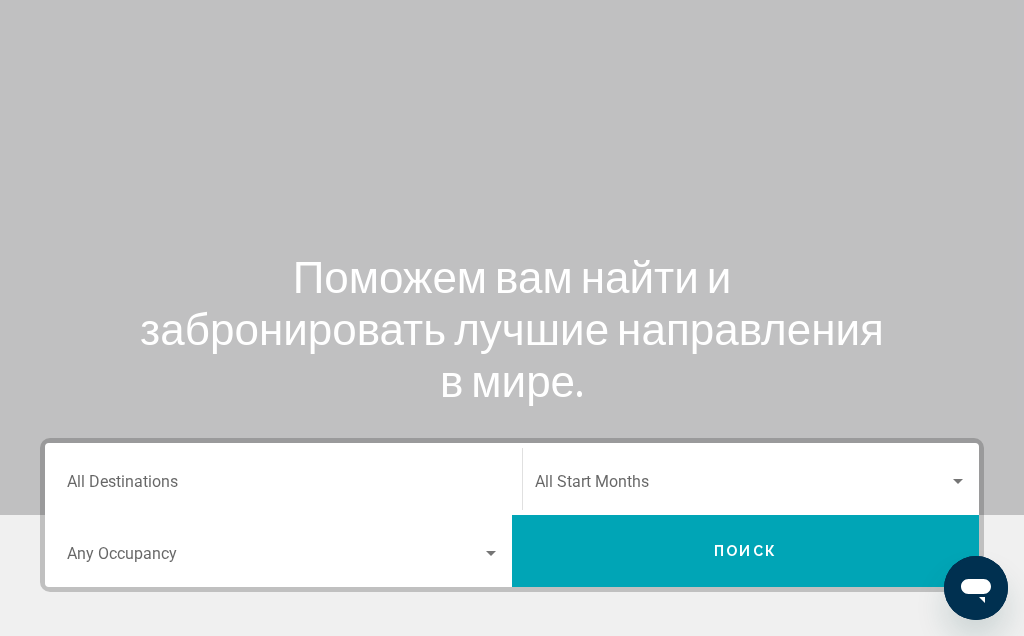 scroll, scrollTop: 0, scrollLeft: 0, axis: both 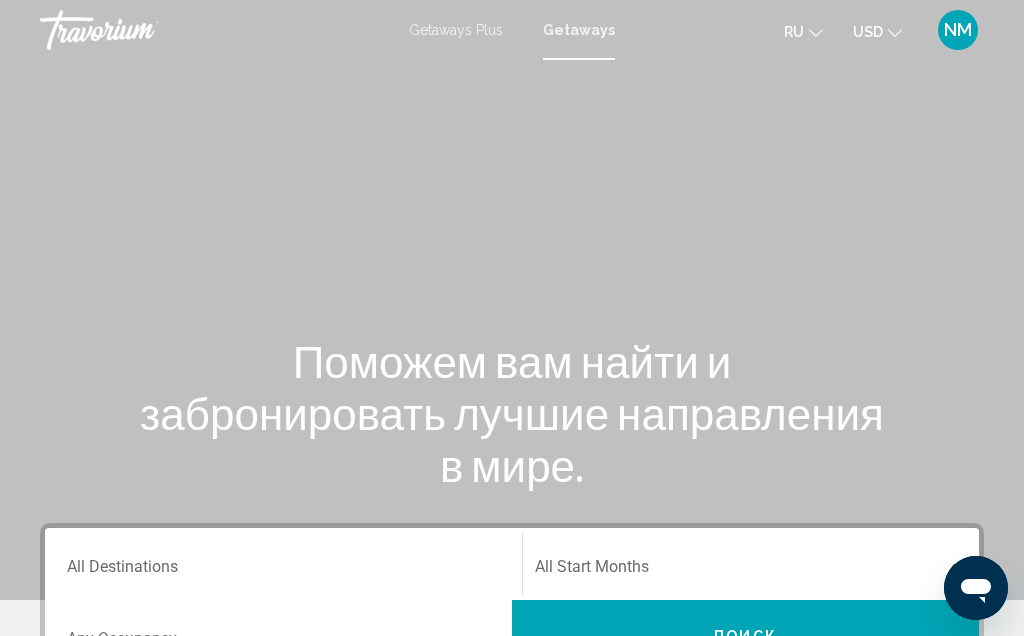 click on "Getaways Plus" at bounding box center (456, 30) 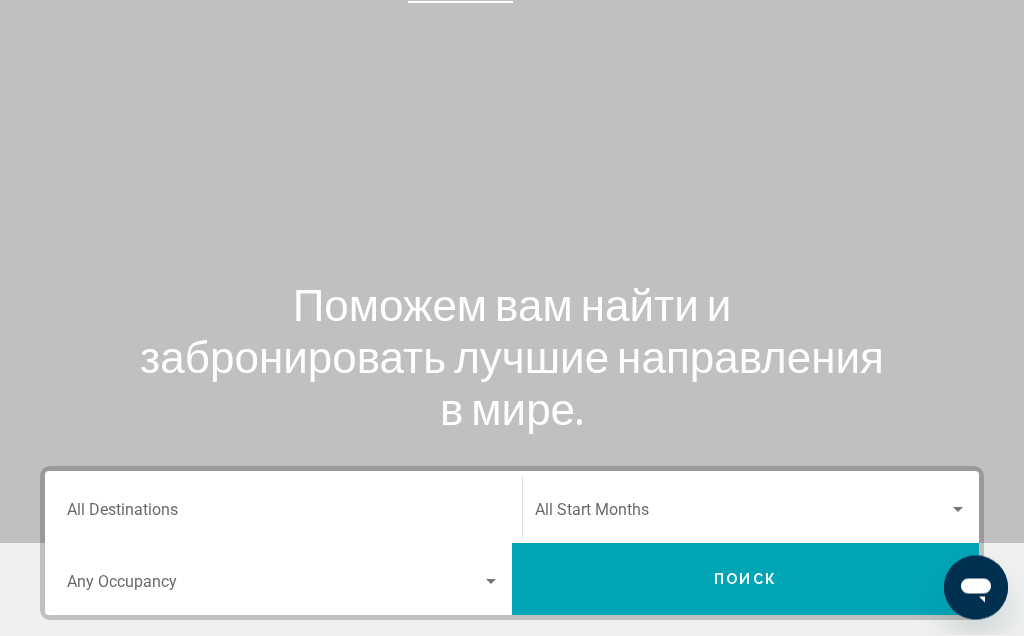 scroll, scrollTop: 0, scrollLeft: 0, axis: both 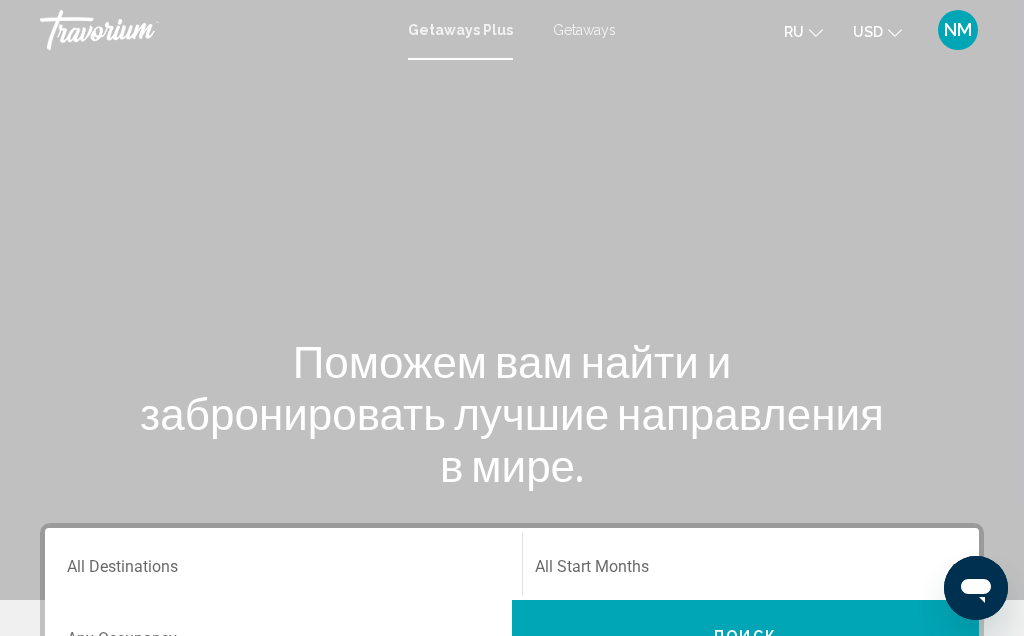 click on "NM" at bounding box center (958, 30) 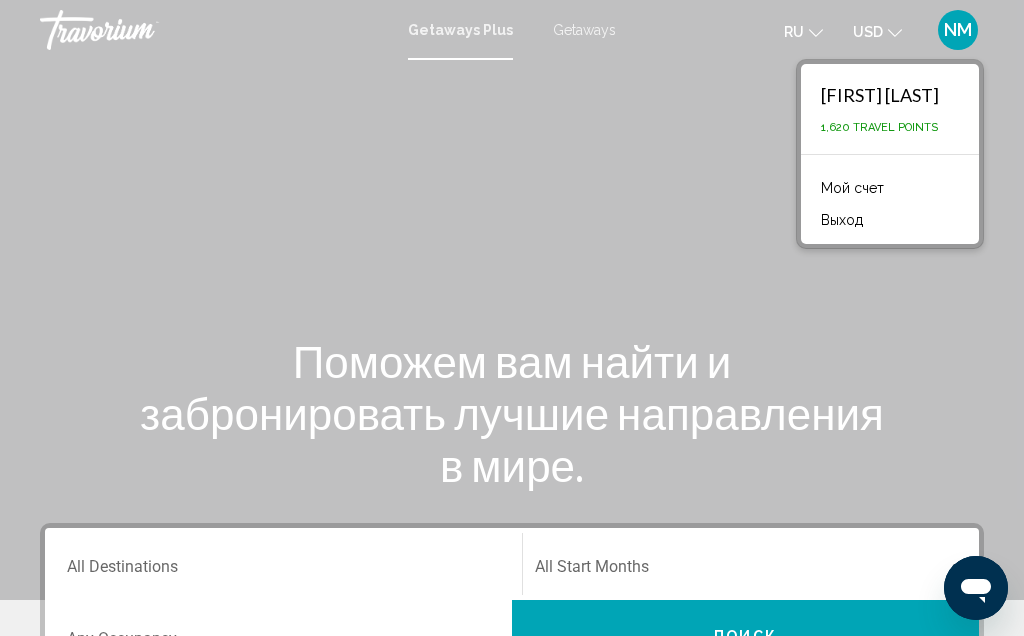 click on "Мой счет" at bounding box center [852, 188] 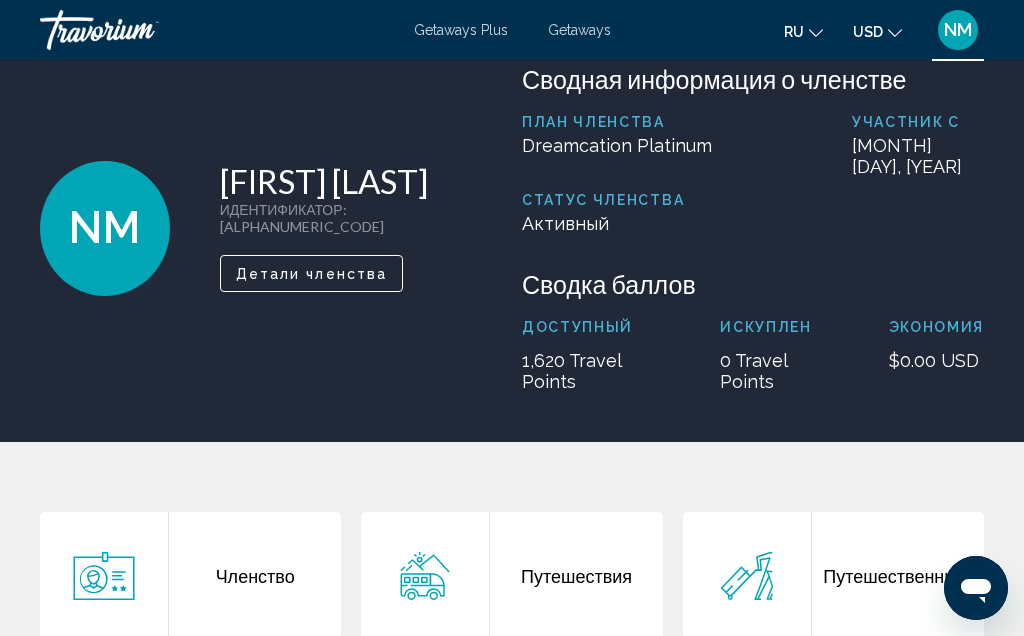 scroll, scrollTop: 0, scrollLeft: 0, axis: both 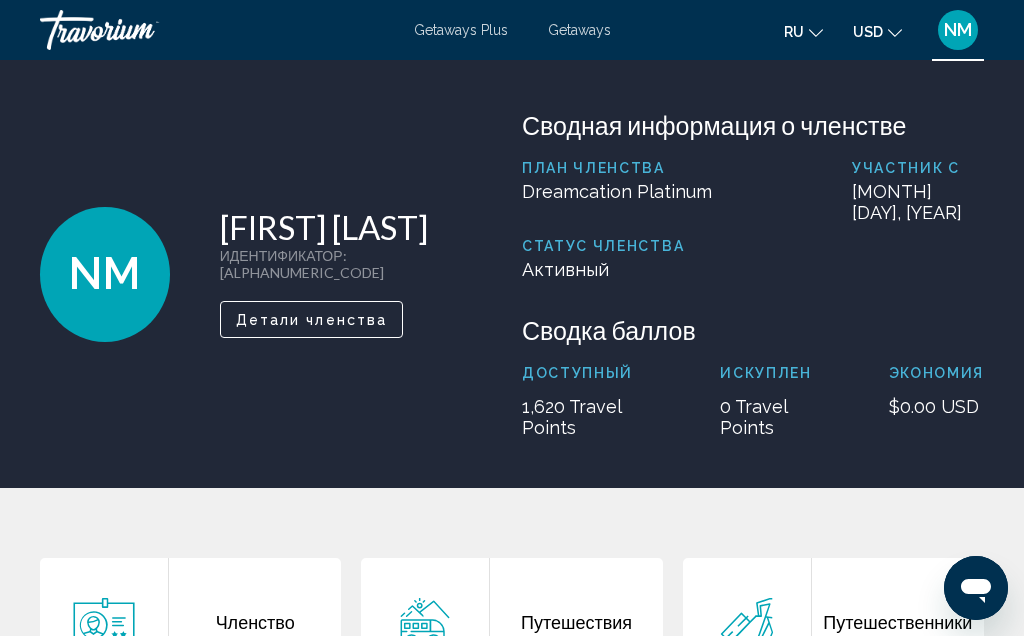 click at bounding box center [140, 30] 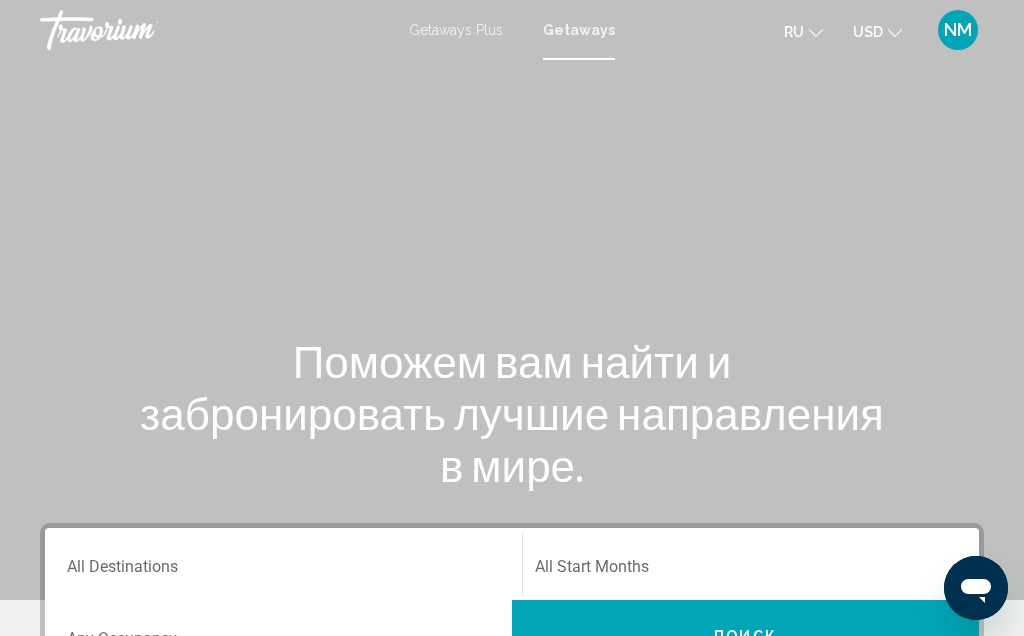 click at bounding box center [140, 30] 